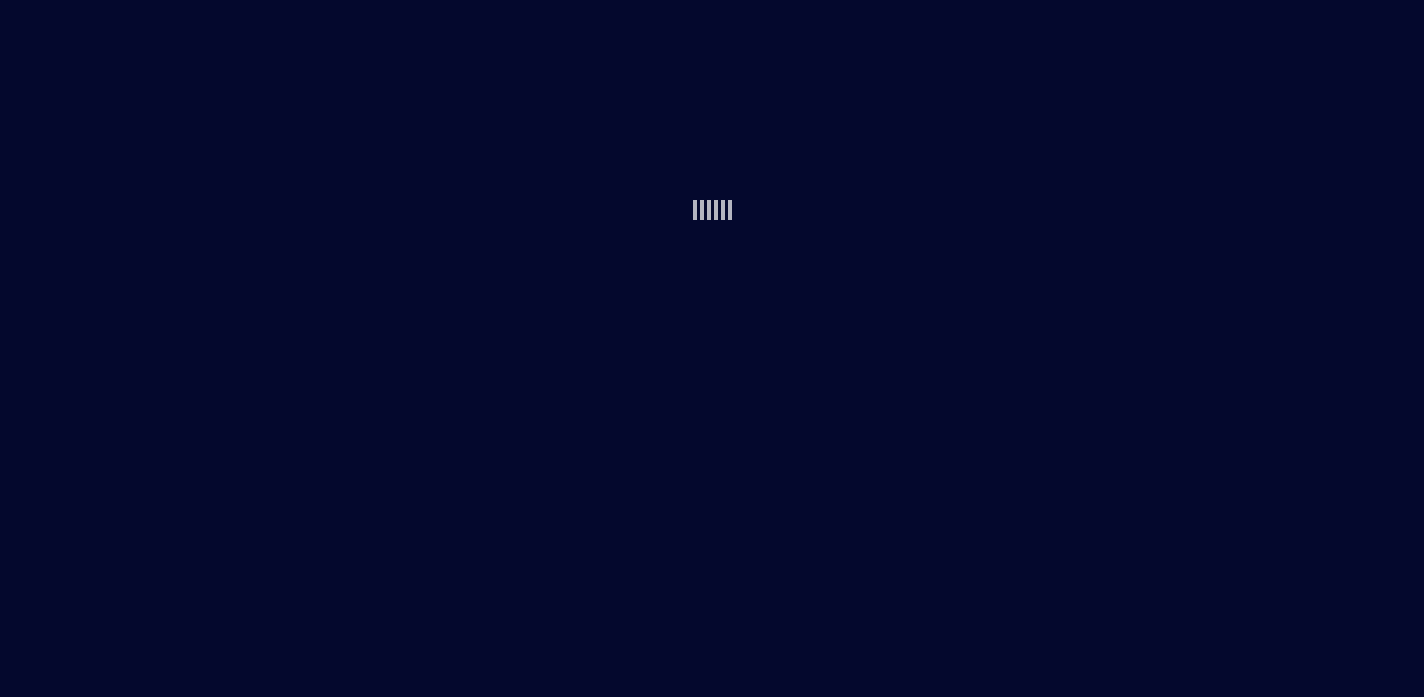 scroll, scrollTop: 0, scrollLeft: 0, axis: both 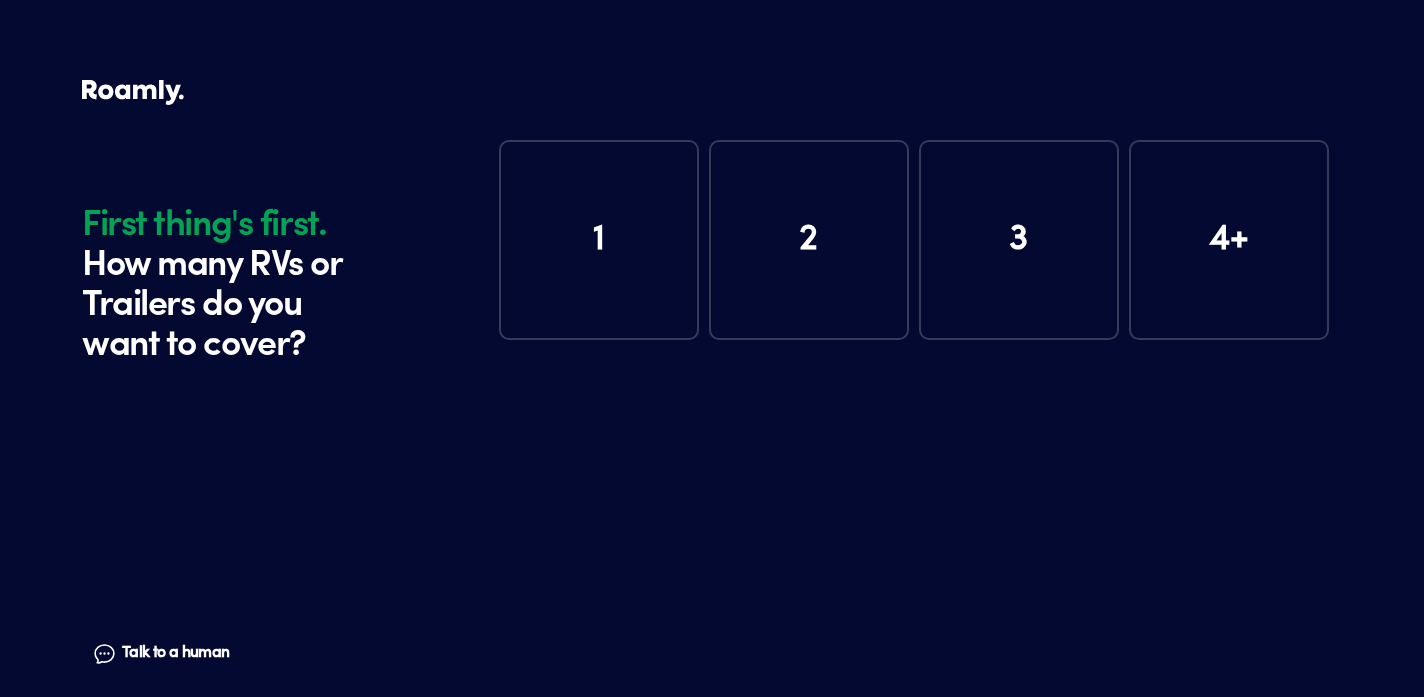 click on "1" at bounding box center [599, 240] 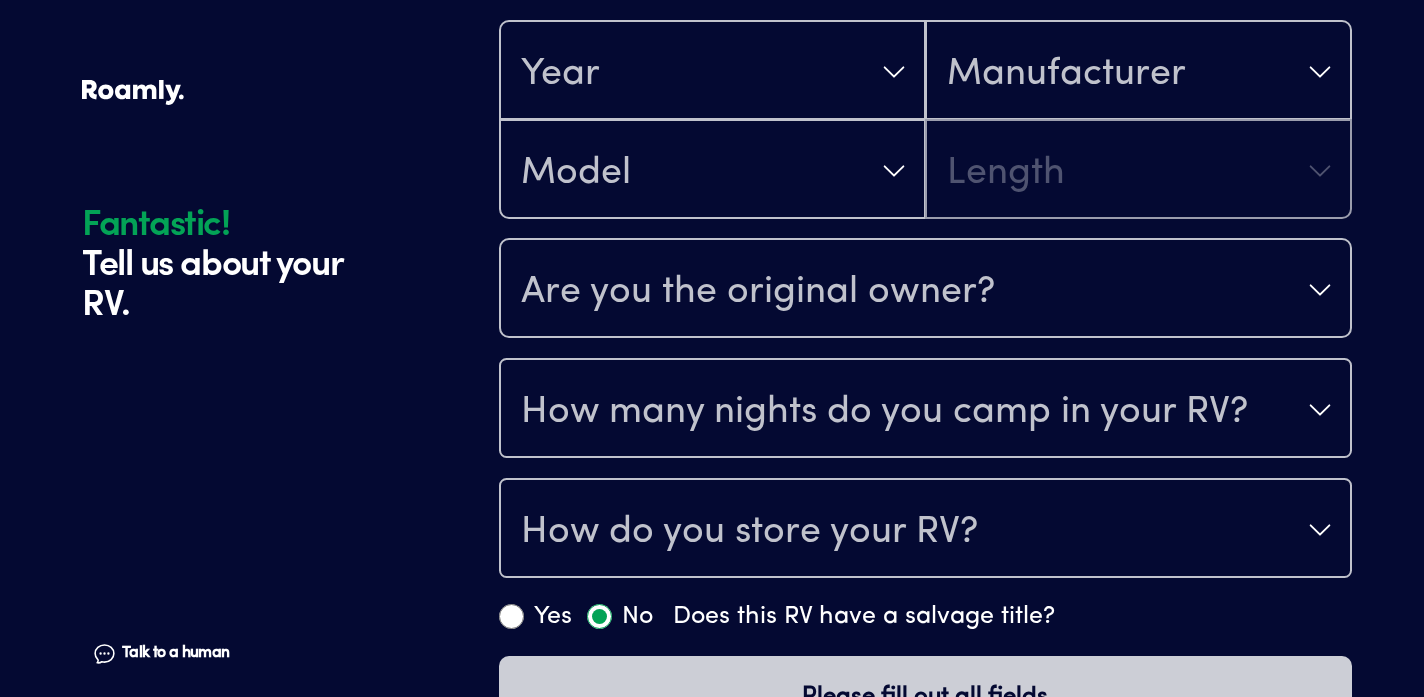 scroll, scrollTop: 649, scrollLeft: 0, axis: vertical 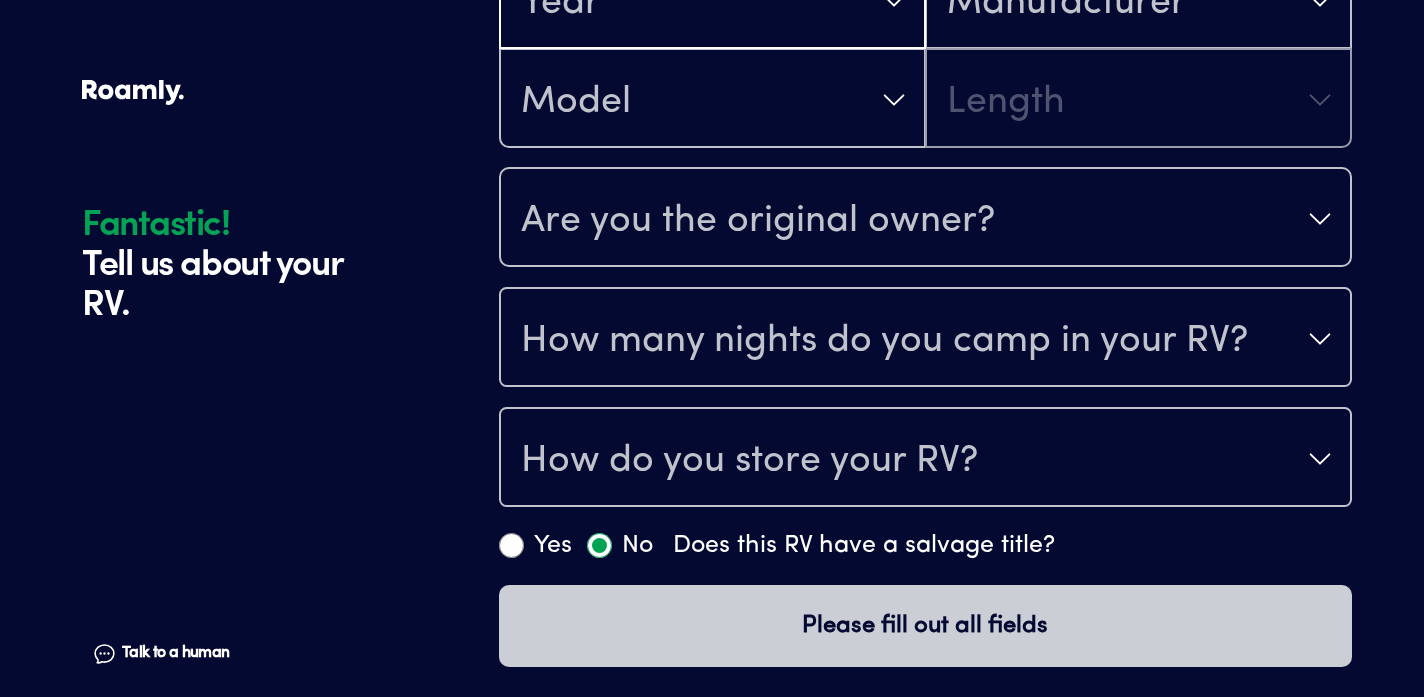 click on "Year" at bounding box center (712, 1) 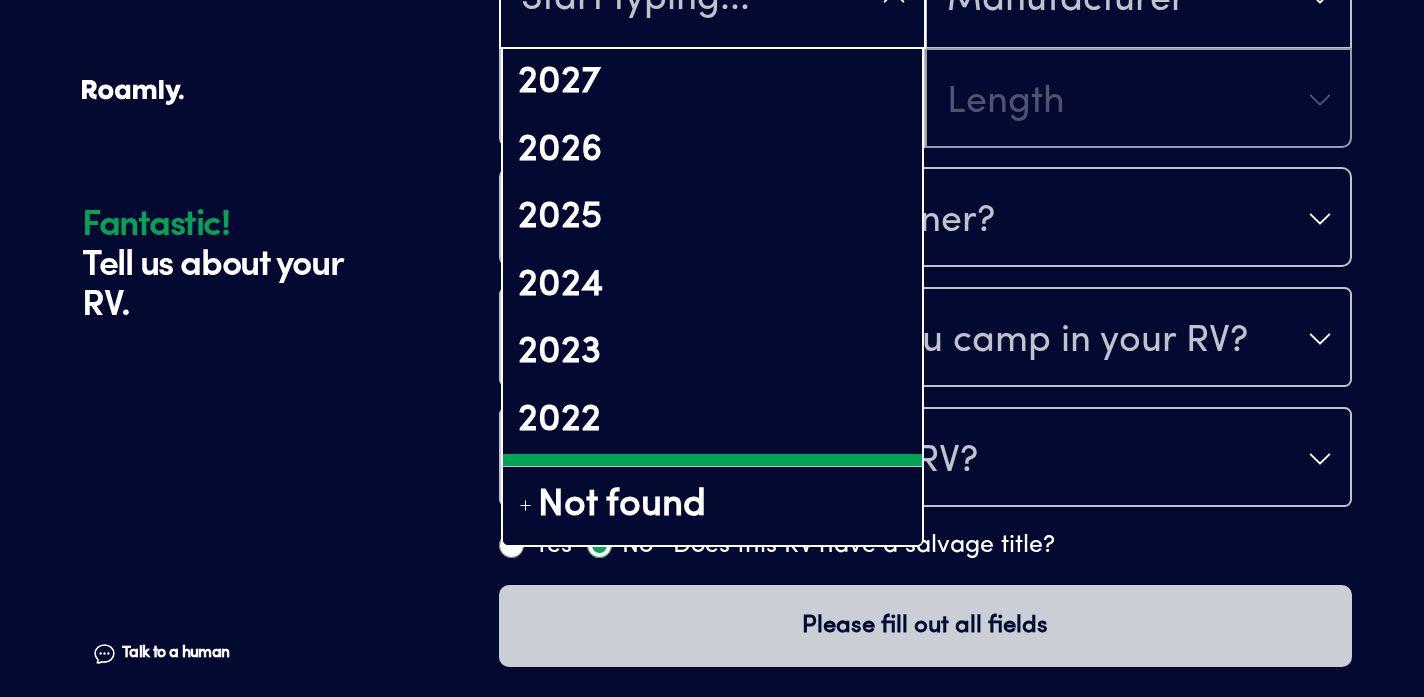 scroll, scrollTop: 708, scrollLeft: 0, axis: vertical 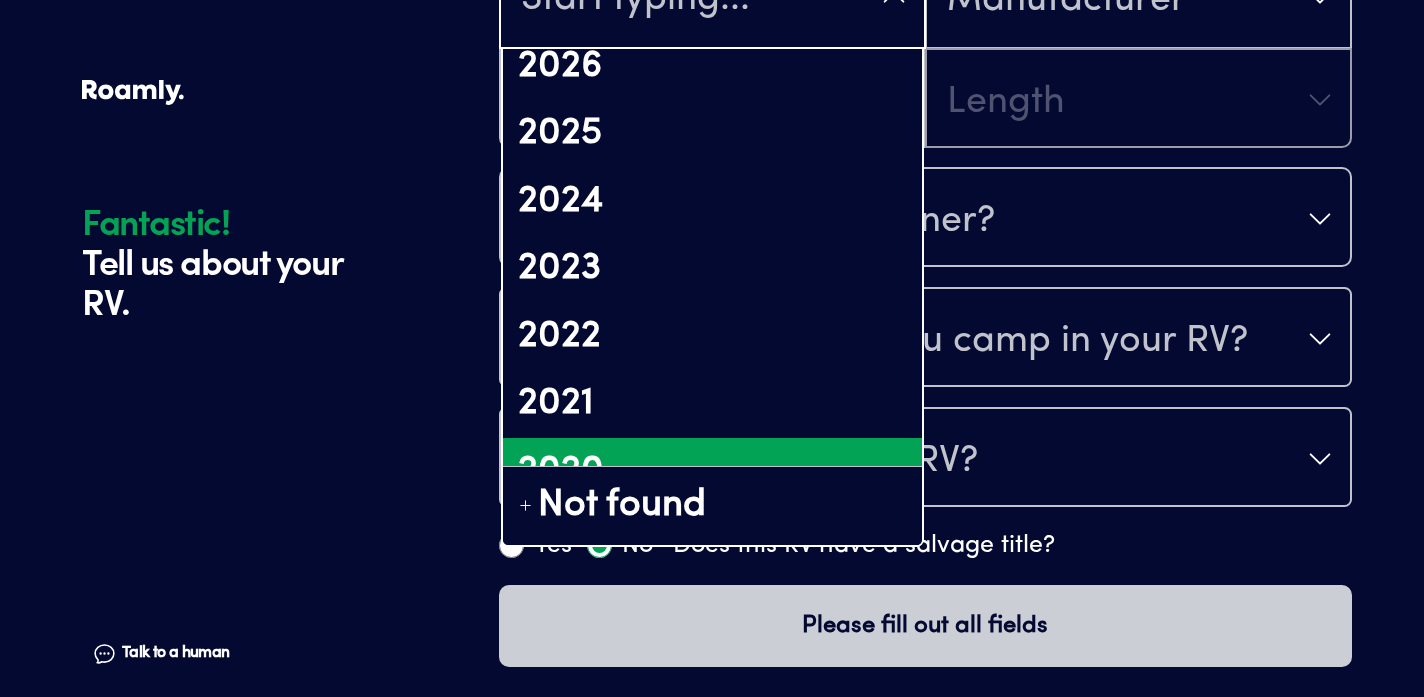 click on "2020" at bounding box center (712, 472) 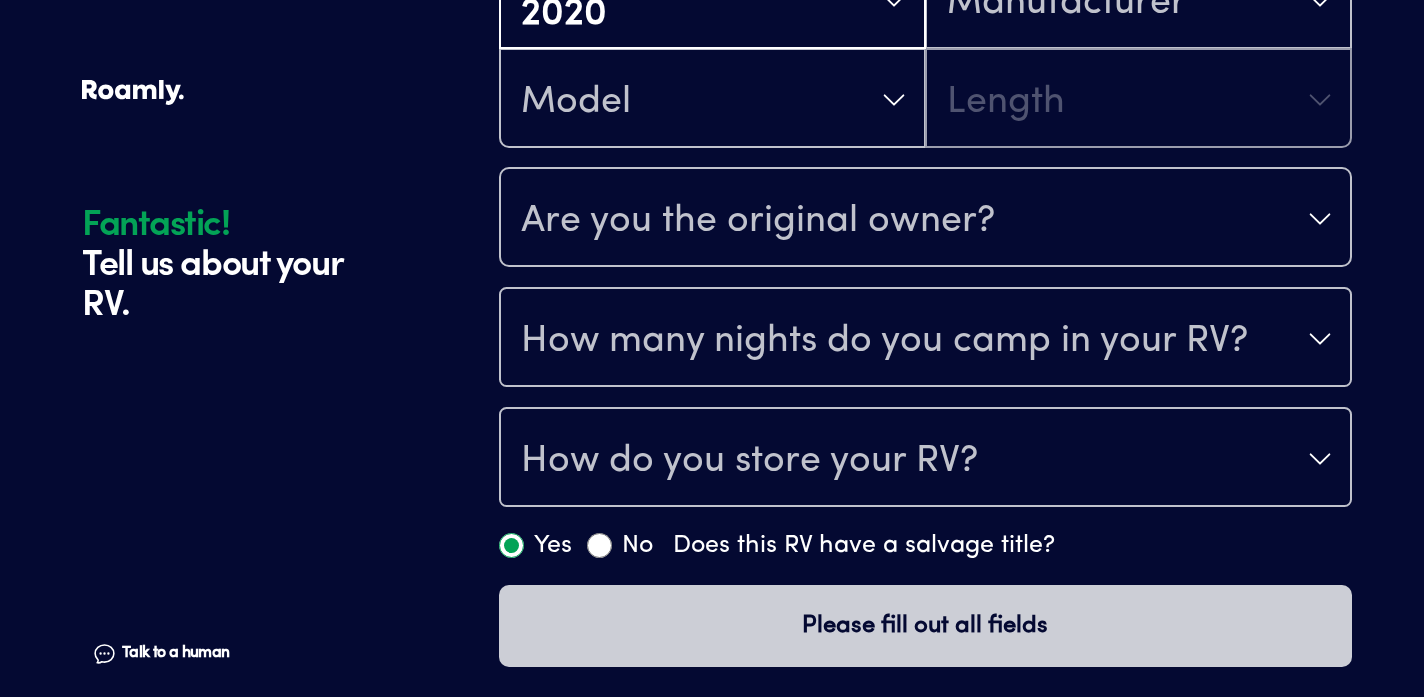 click on "Year [DATE]" at bounding box center [712, 1] 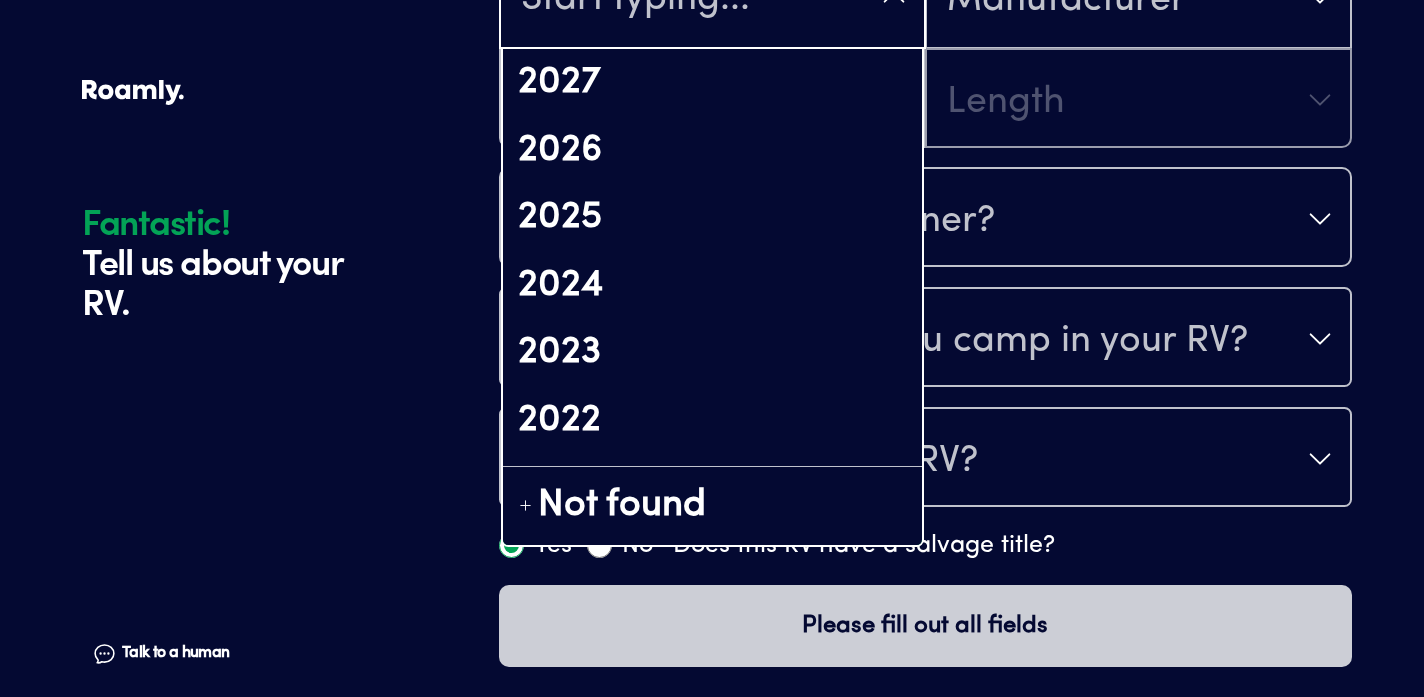 scroll, scrollTop: 14, scrollLeft: 0, axis: vertical 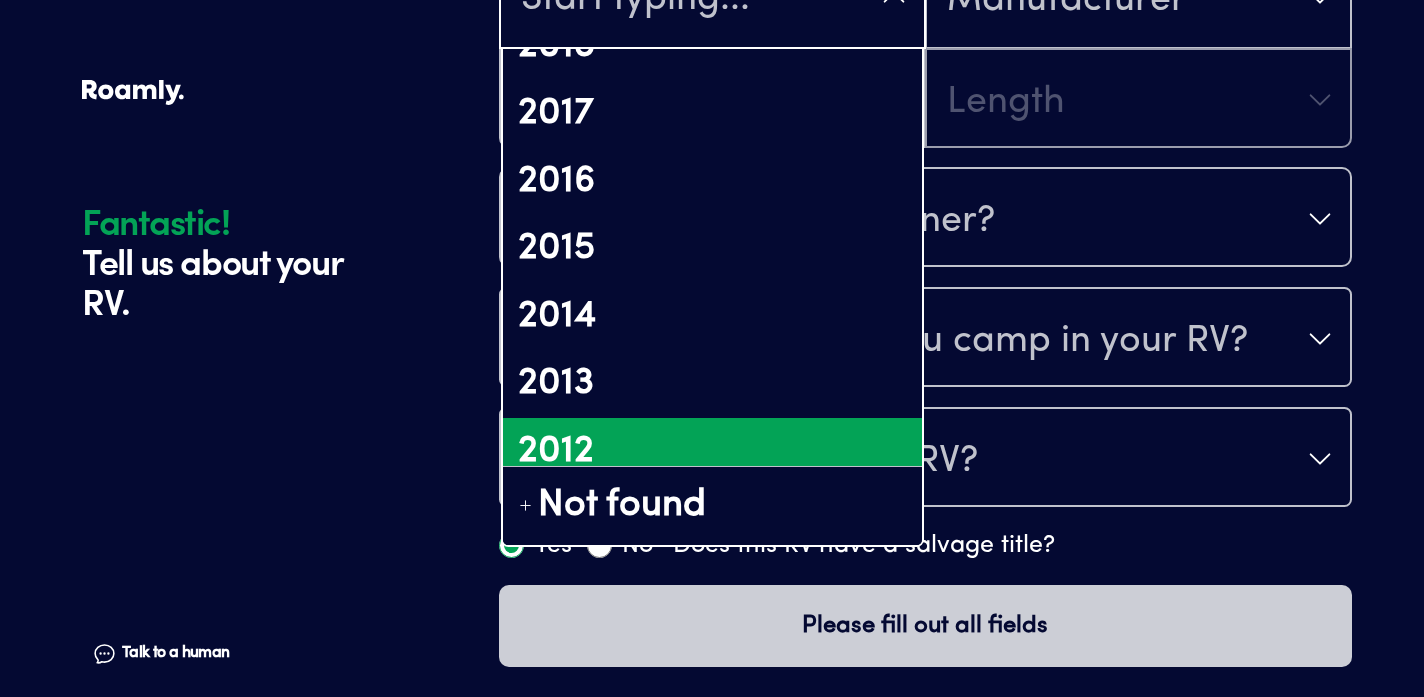 click on "2012" at bounding box center (712, 452) 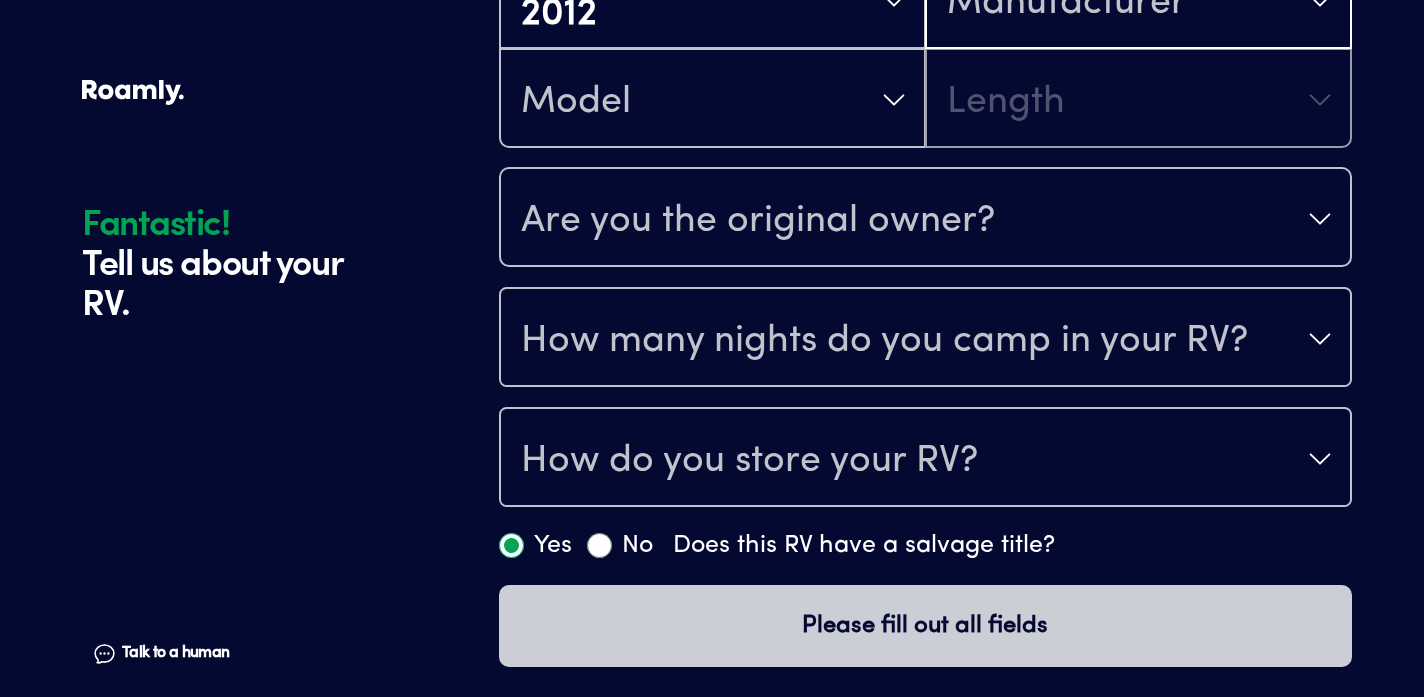 click on "Manufacturer" at bounding box center [1138, 1] 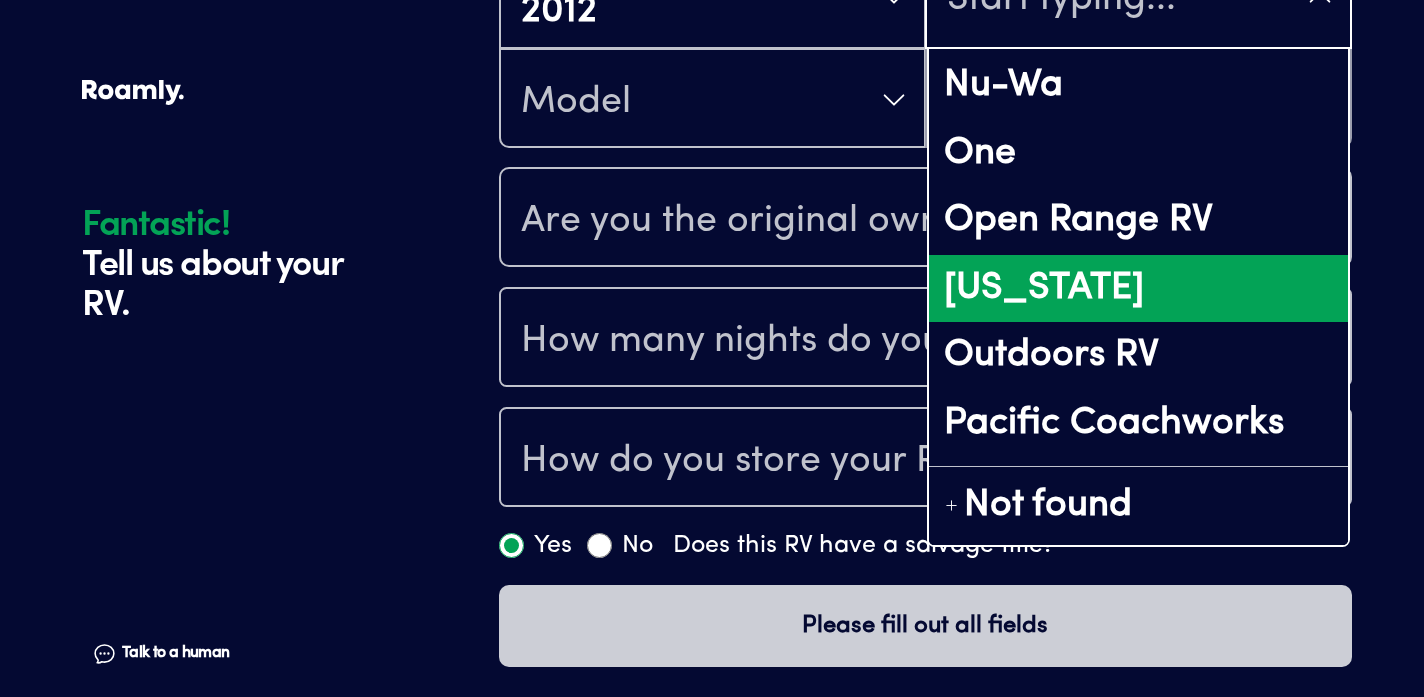 scroll, scrollTop: 10522, scrollLeft: 0, axis: vertical 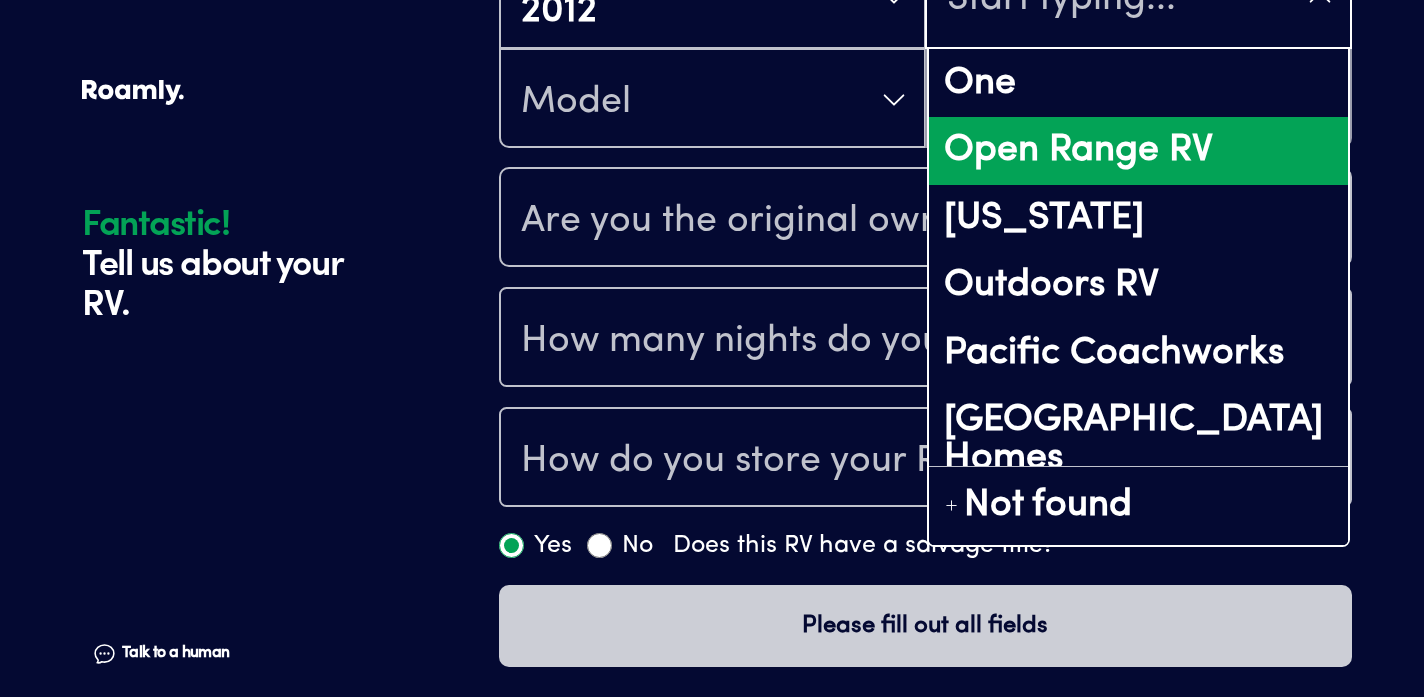 click on "Open Range RV" at bounding box center (1138, 151) 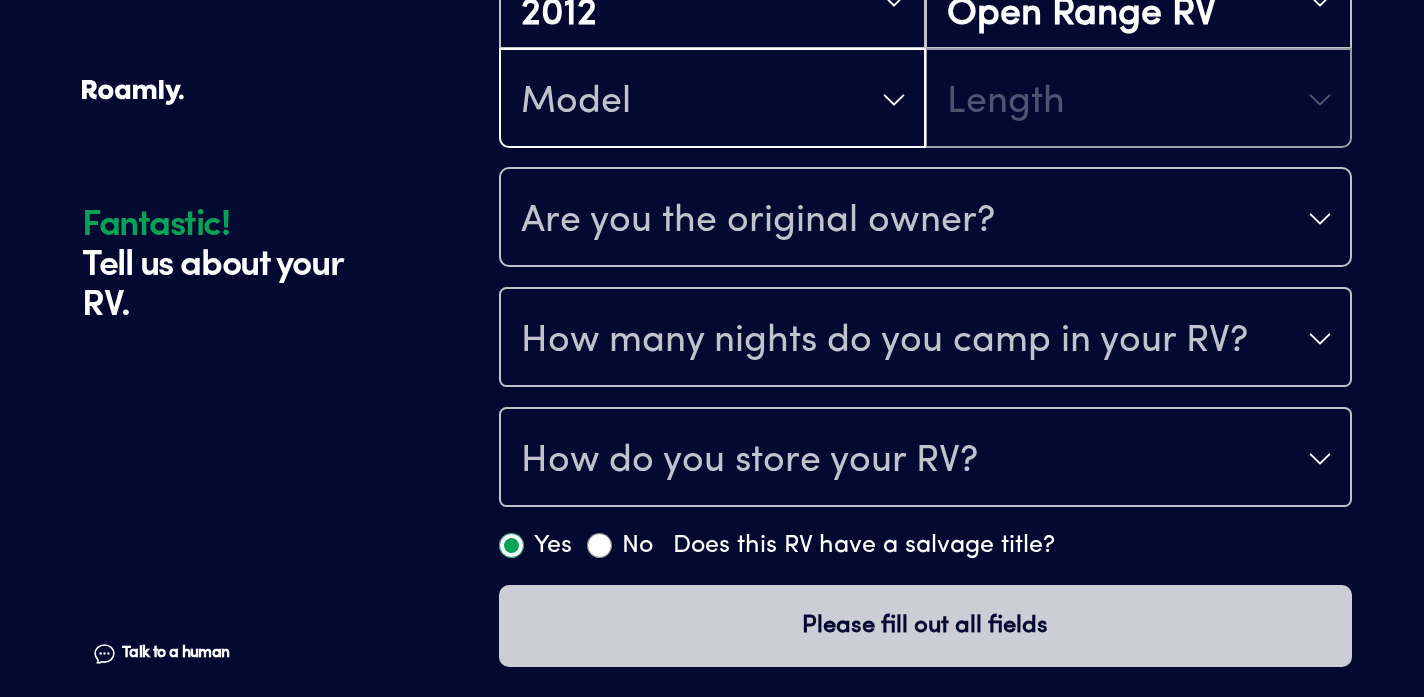 click on "Model" at bounding box center [712, 100] 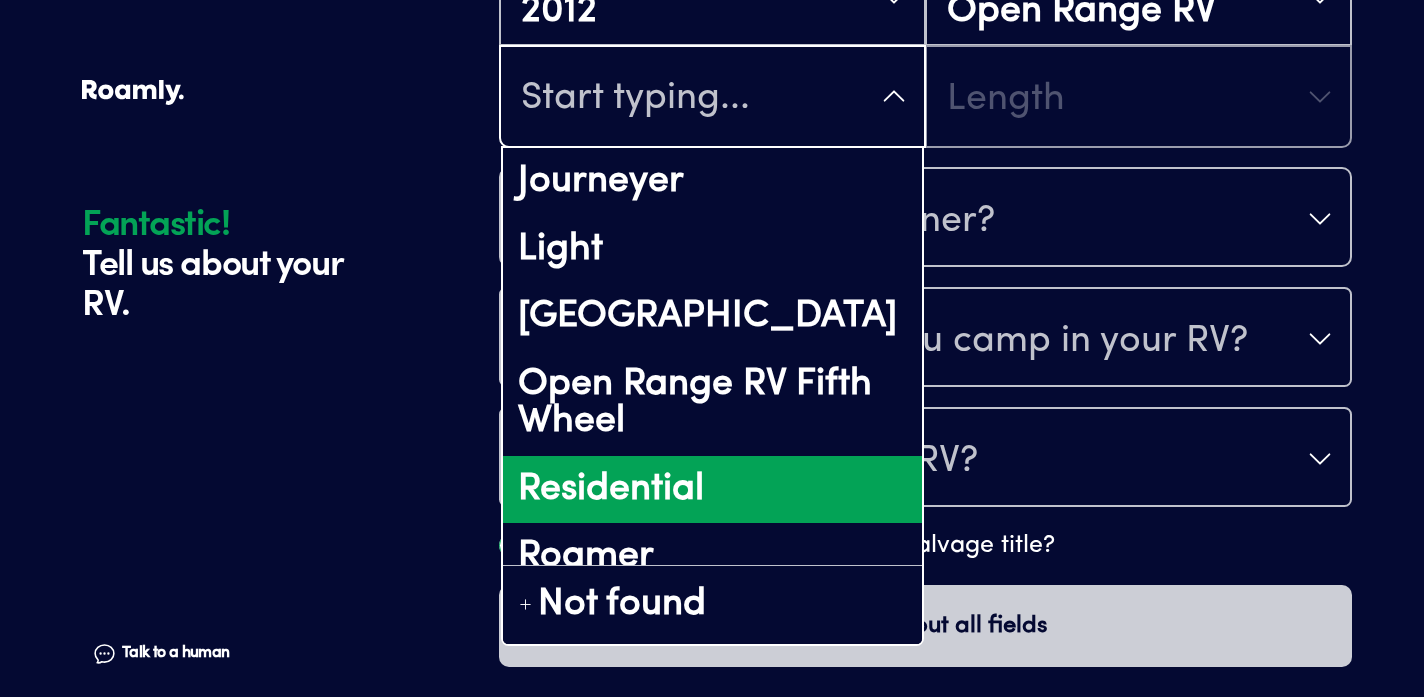 click on "Residential" at bounding box center [712, 490] 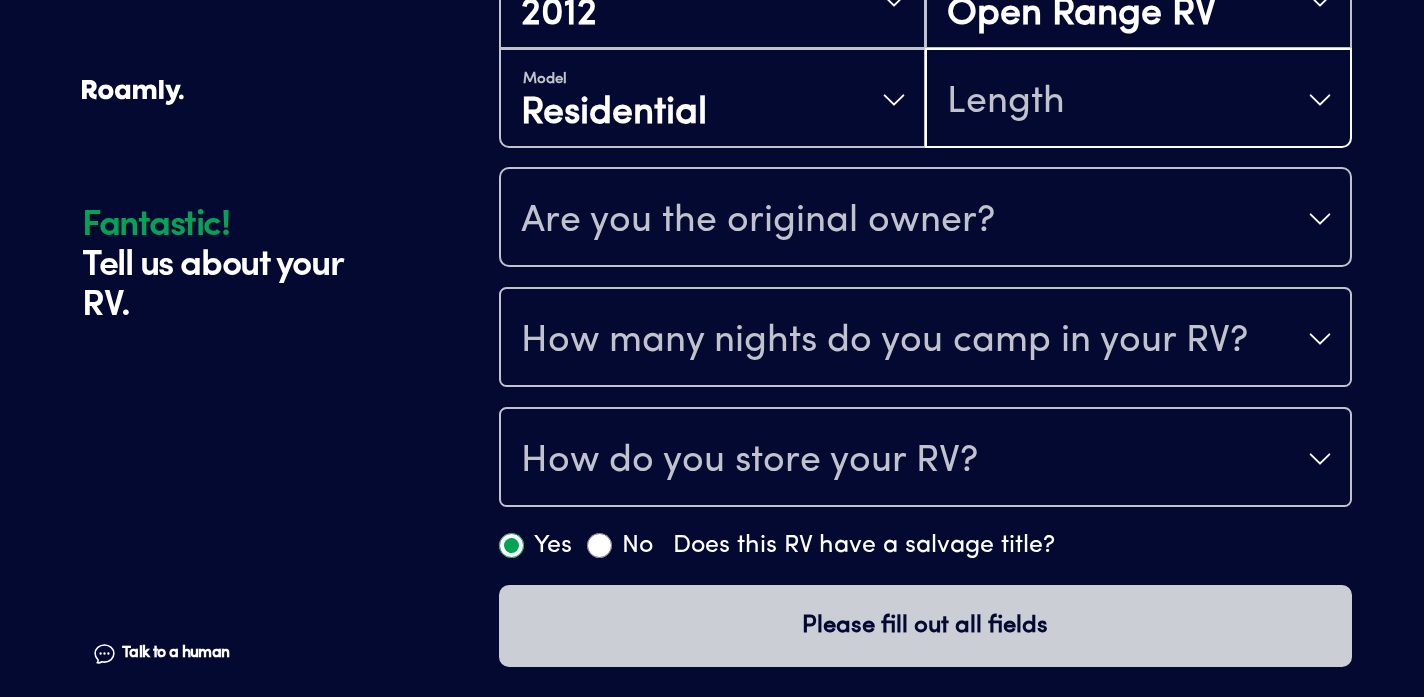 click on "Length" at bounding box center (1138, 100) 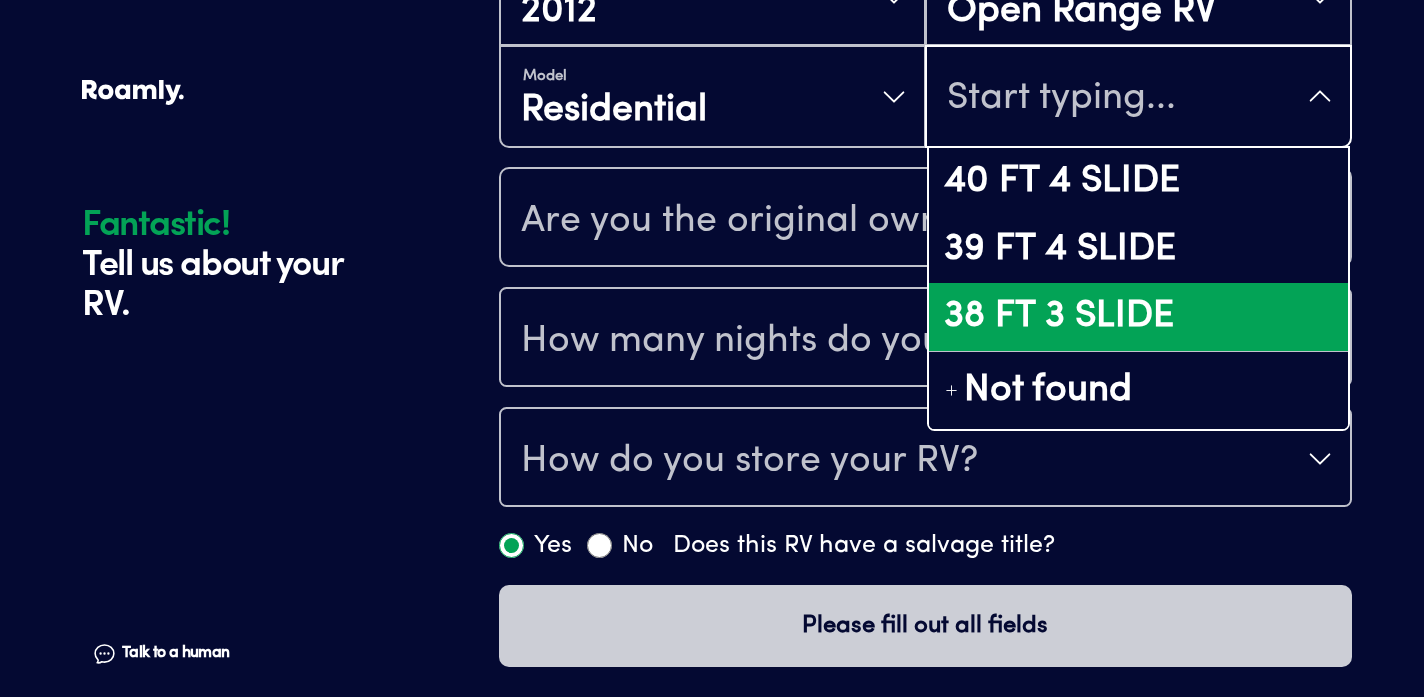 click on "38 FT 3 SLIDE" at bounding box center (1138, 317) 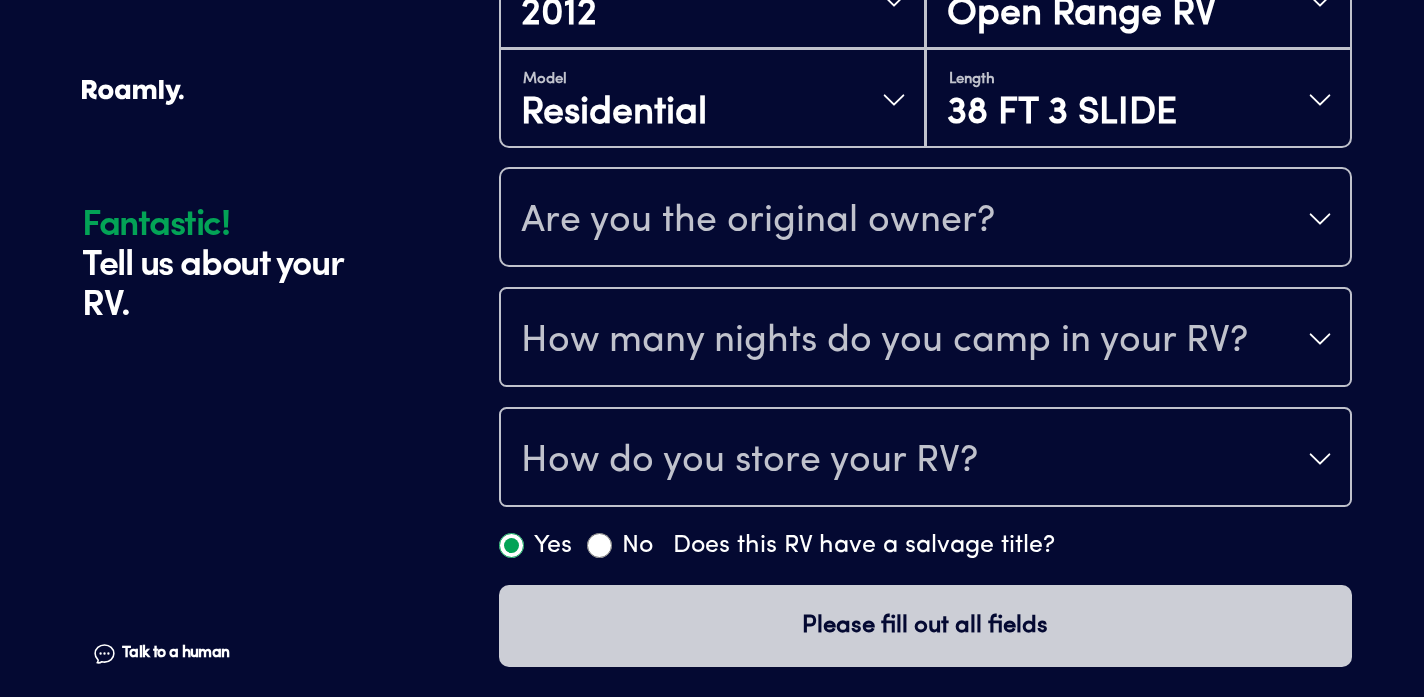 click on "Are you the original owner?" at bounding box center (925, 219) 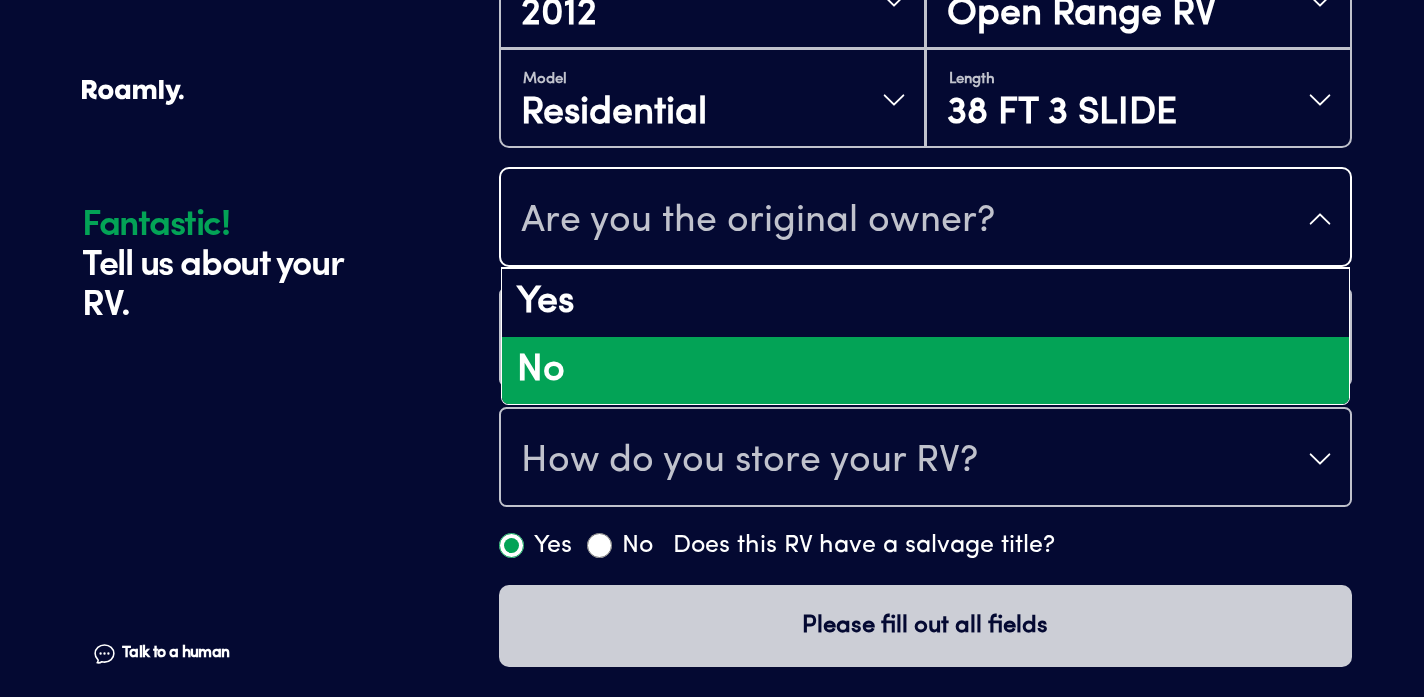 click on "No" at bounding box center (925, 371) 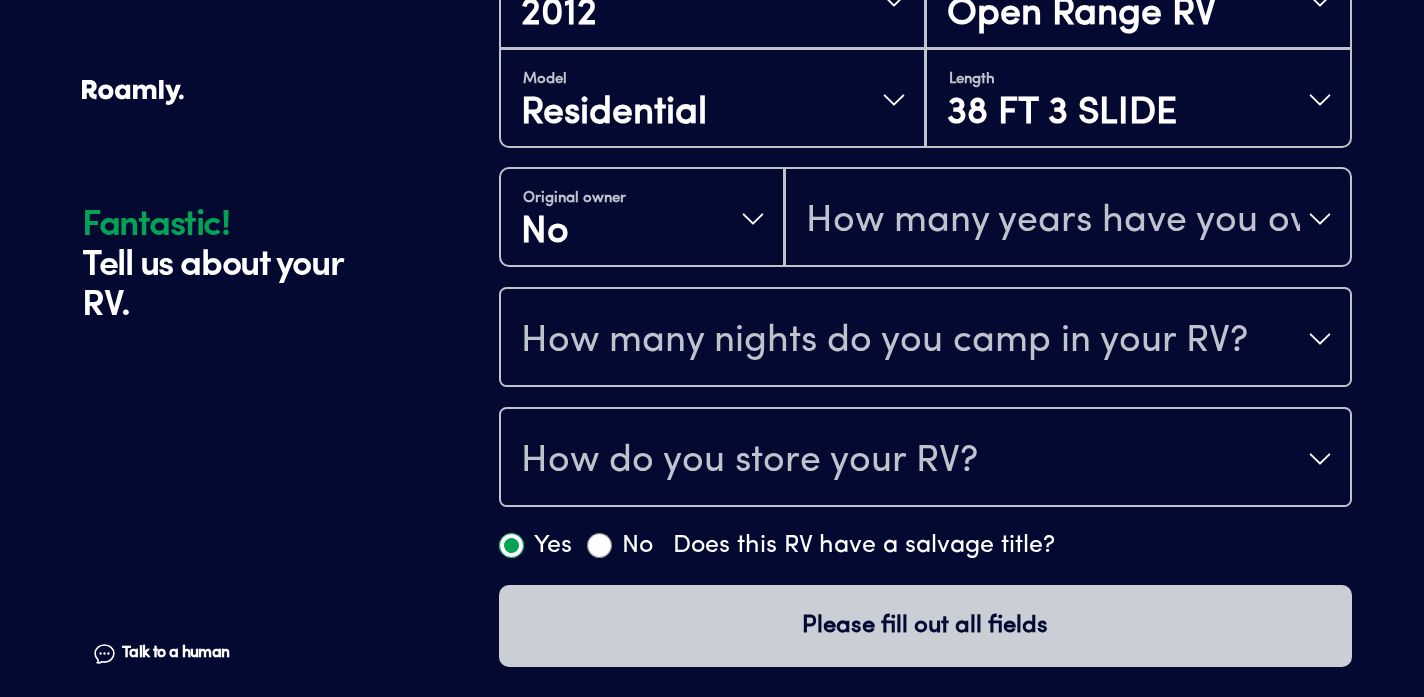 click on "How many years have you owned it?" at bounding box center [1068, 219] 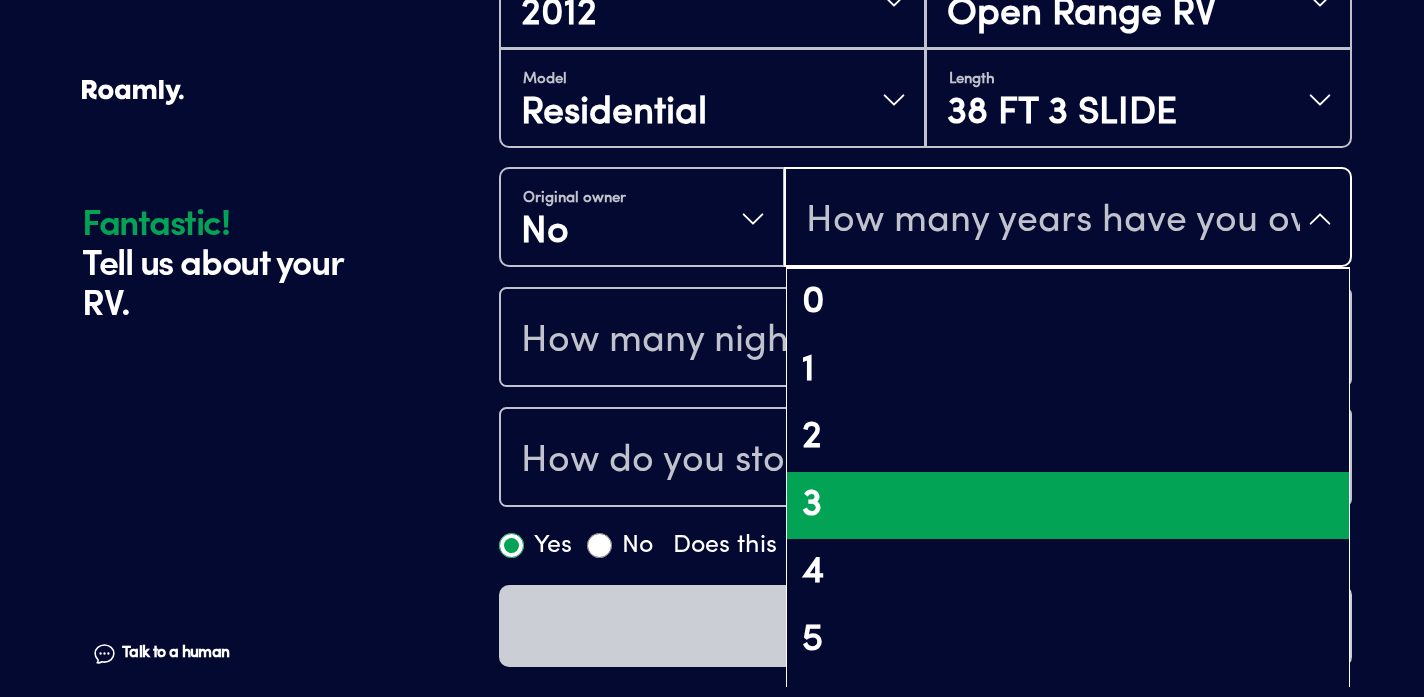 click on "3" at bounding box center (1068, 506) 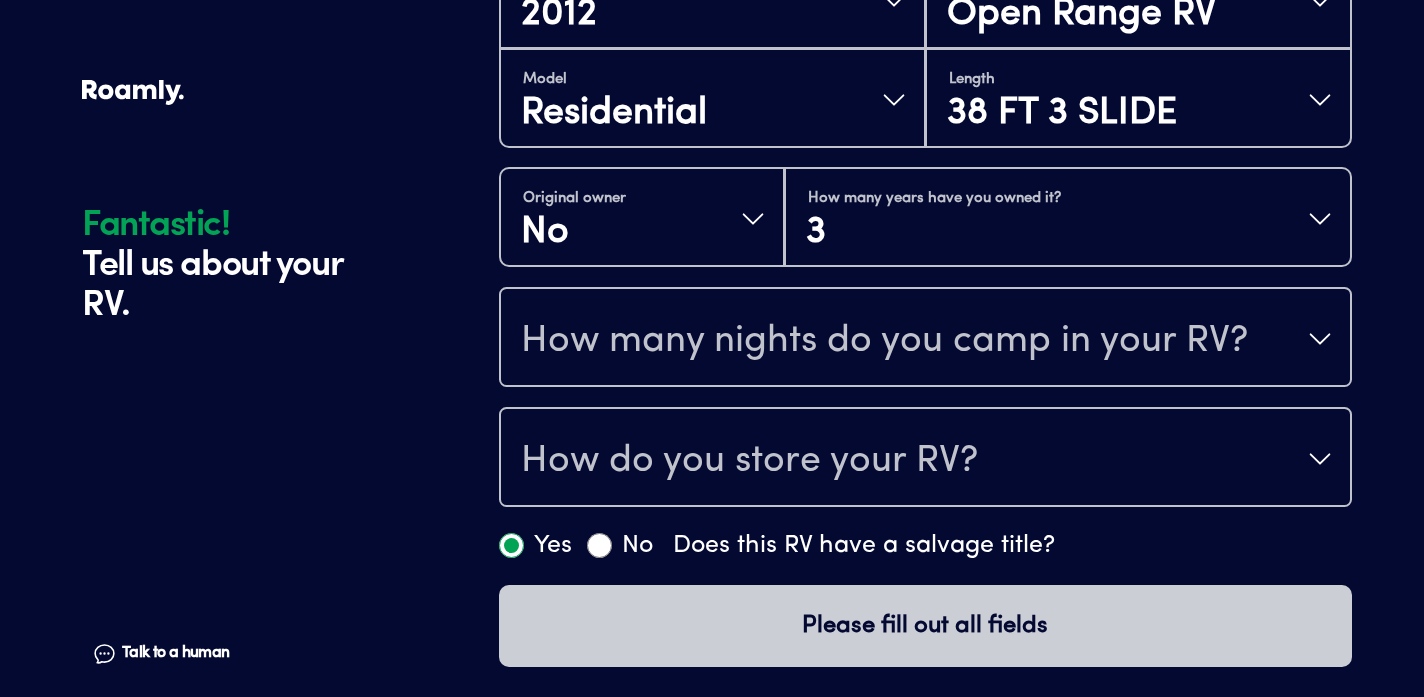 click on "How many years have you owned it? 3" at bounding box center [1068, 219] 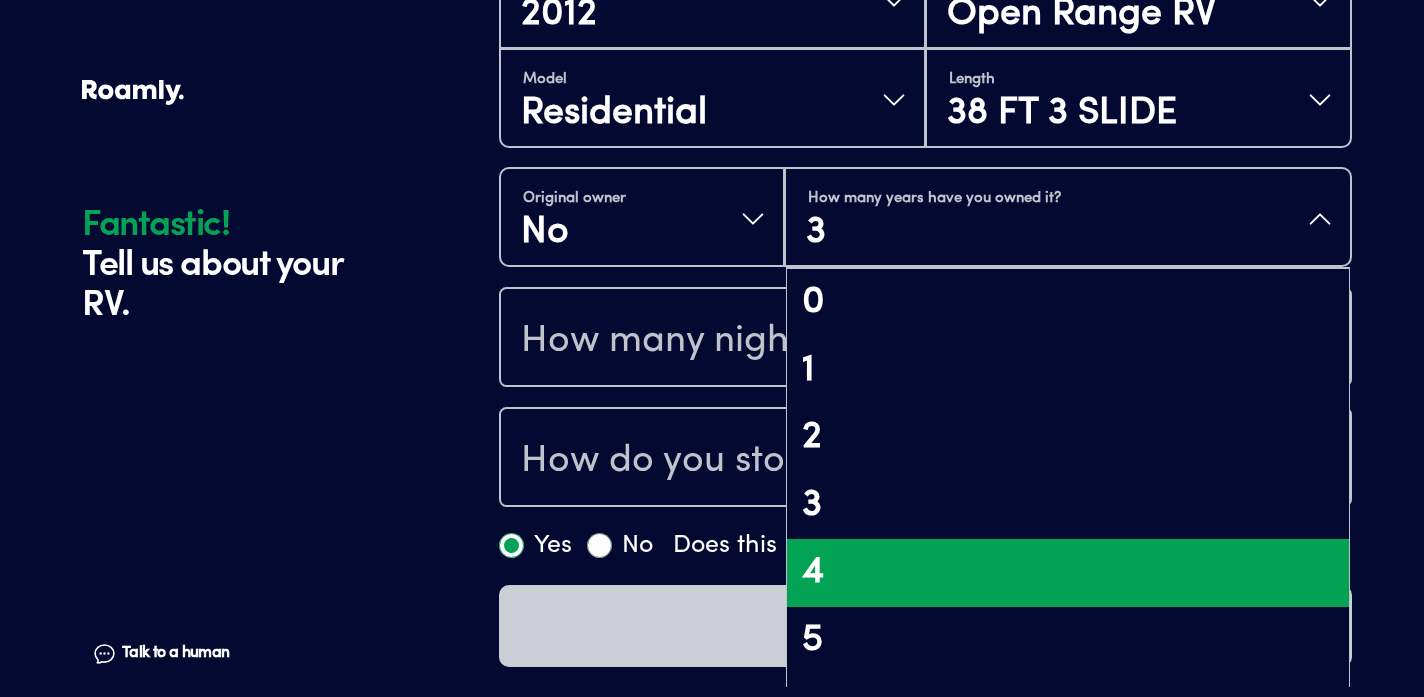 scroll, scrollTop: 877, scrollLeft: 0, axis: vertical 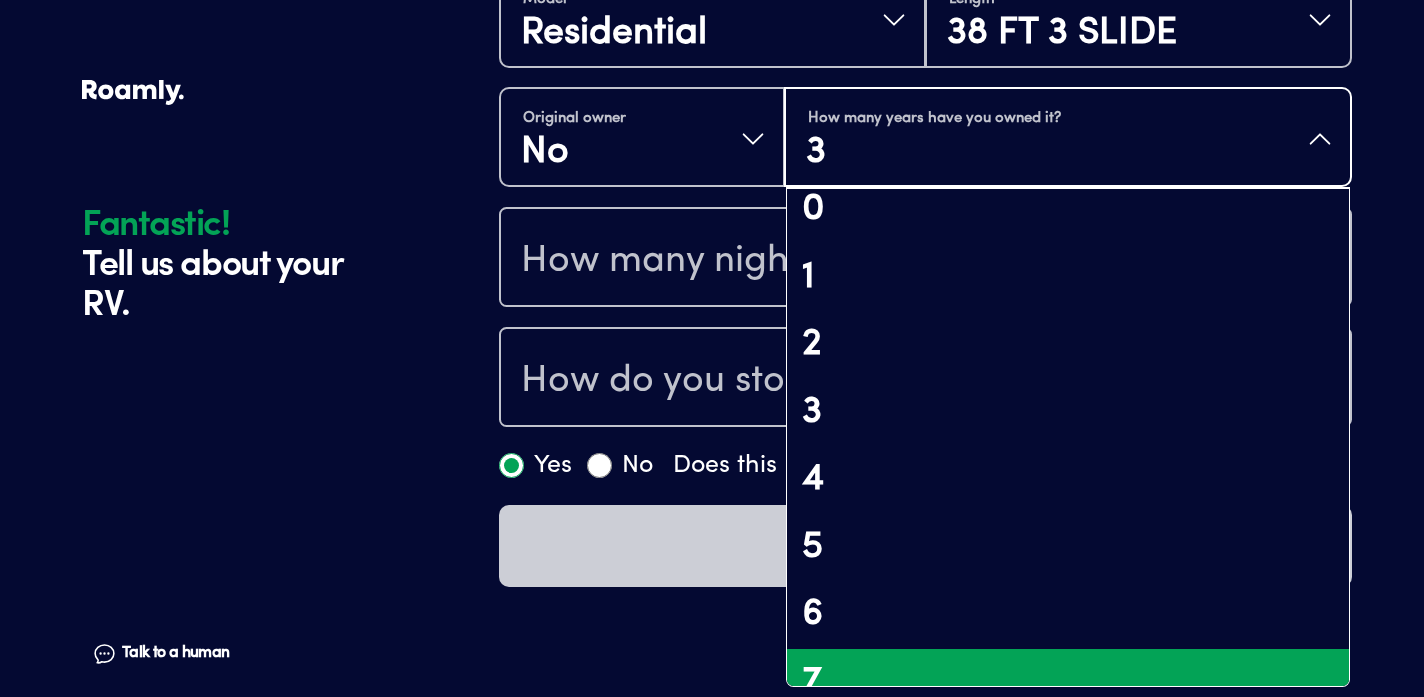 click on "7" at bounding box center [1068, 683] 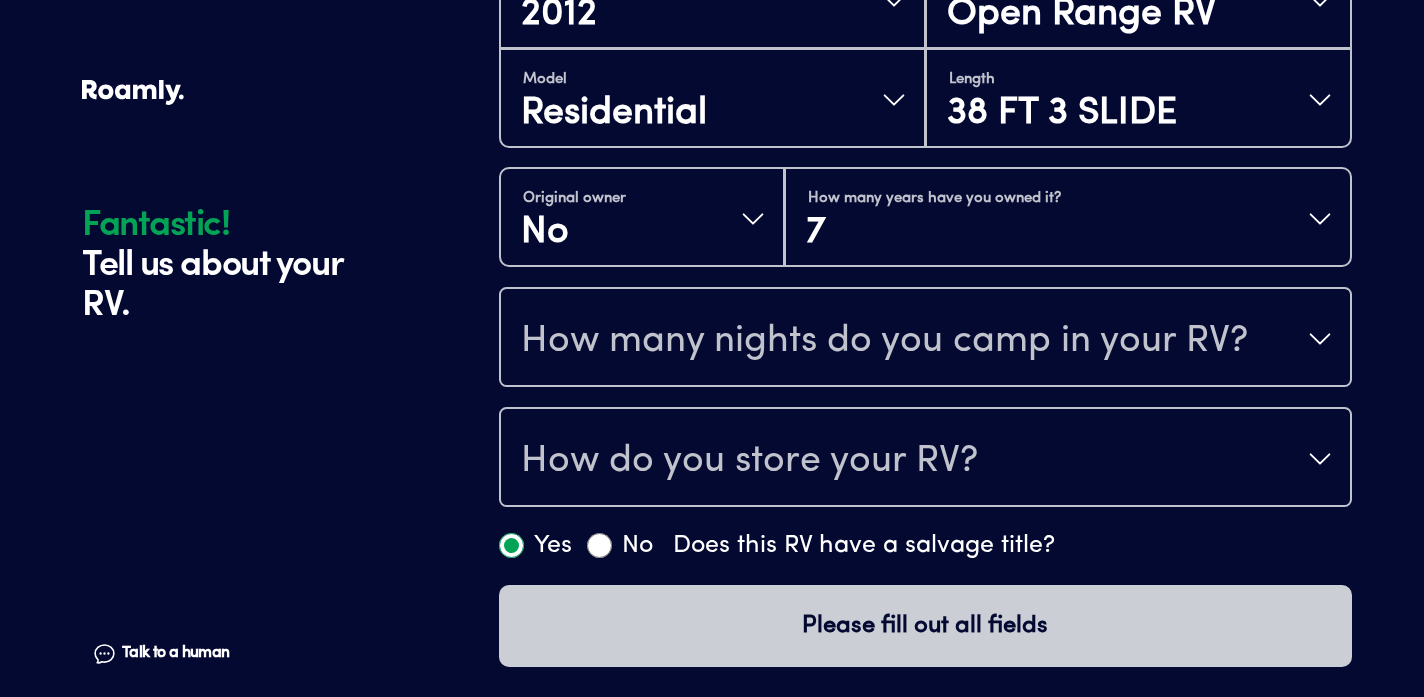 click on "How many nights do you camp in your RV?" at bounding box center (925, 339) 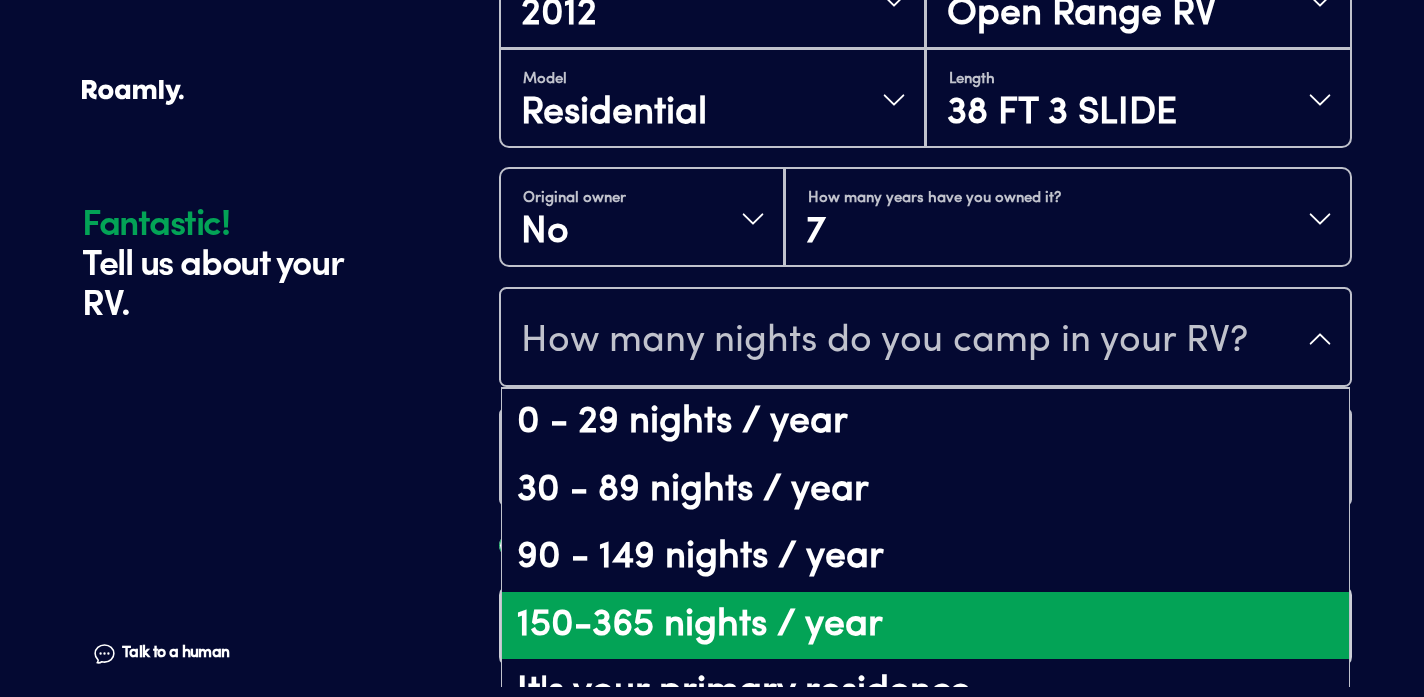scroll, scrollTop: 27, scrollLeft: 0, axis: vertical 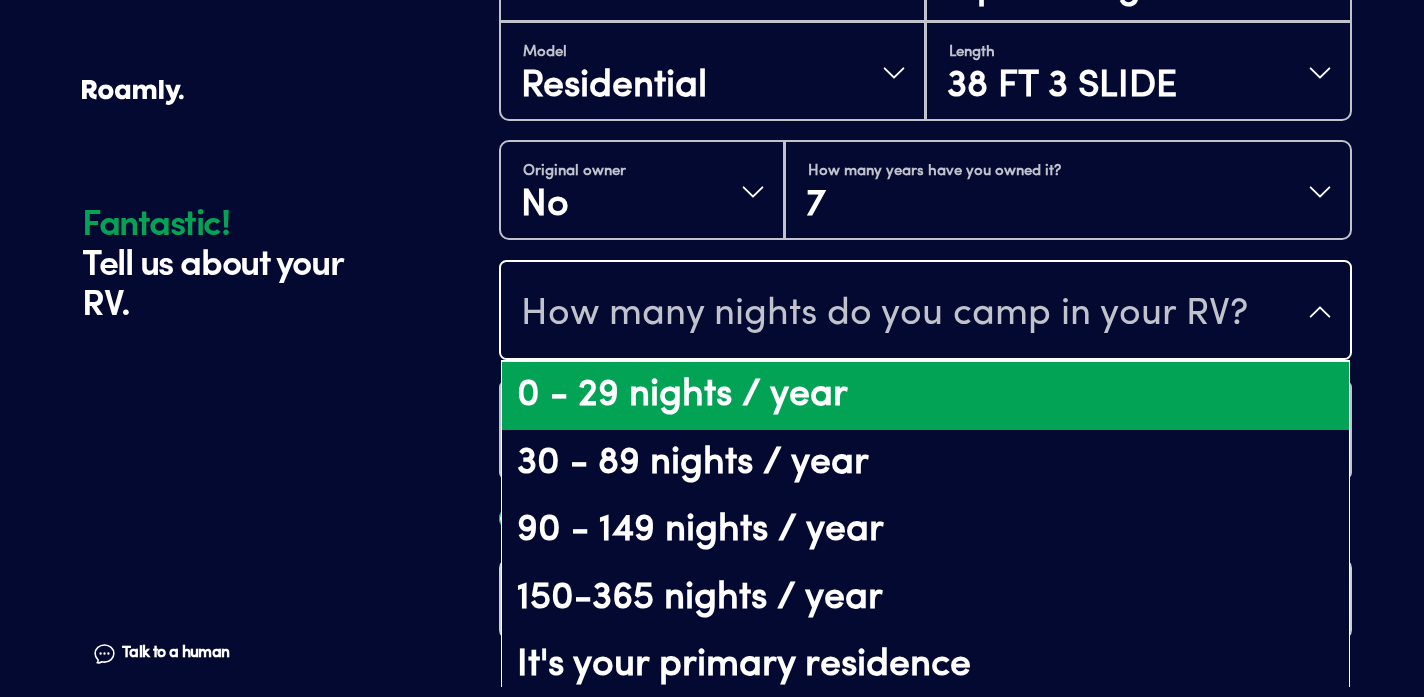 click on "0 - 29 nights / year" at bounding box center (925, 396) 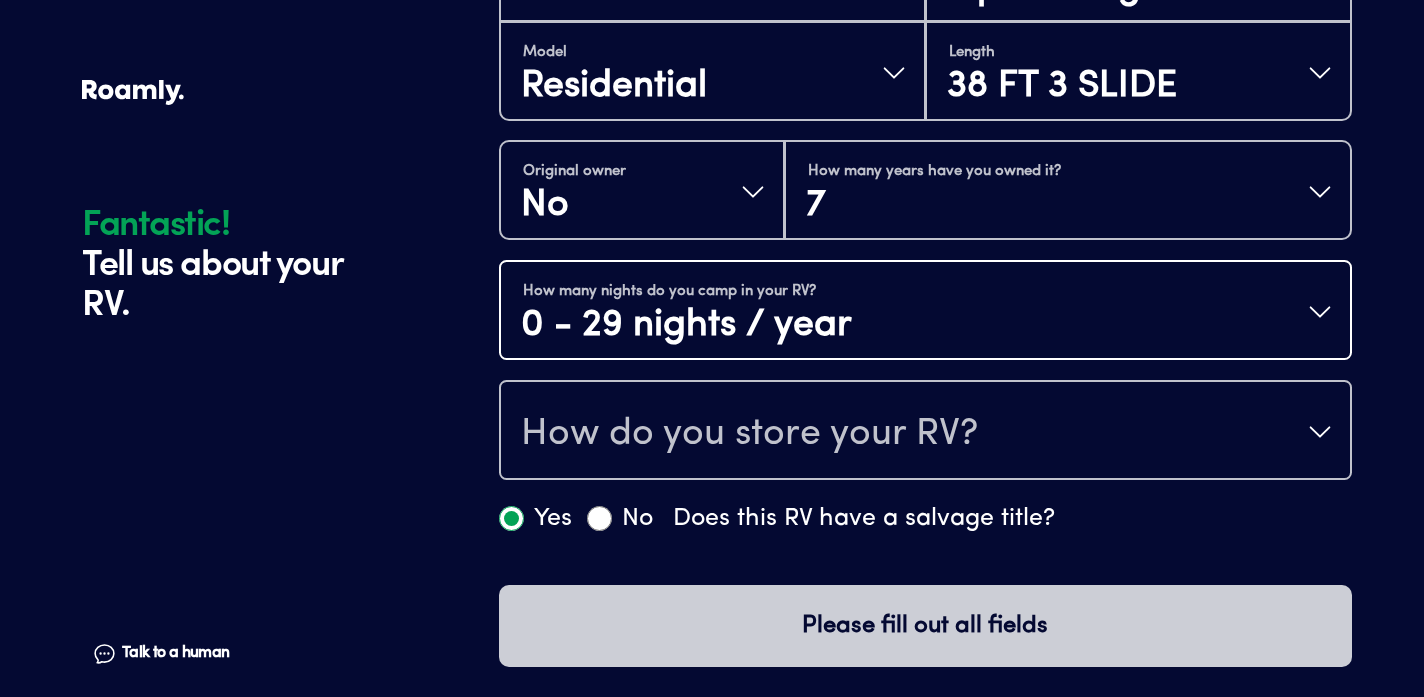 scroll, scrollTop: 0, scrollLeft: 0, axis: both 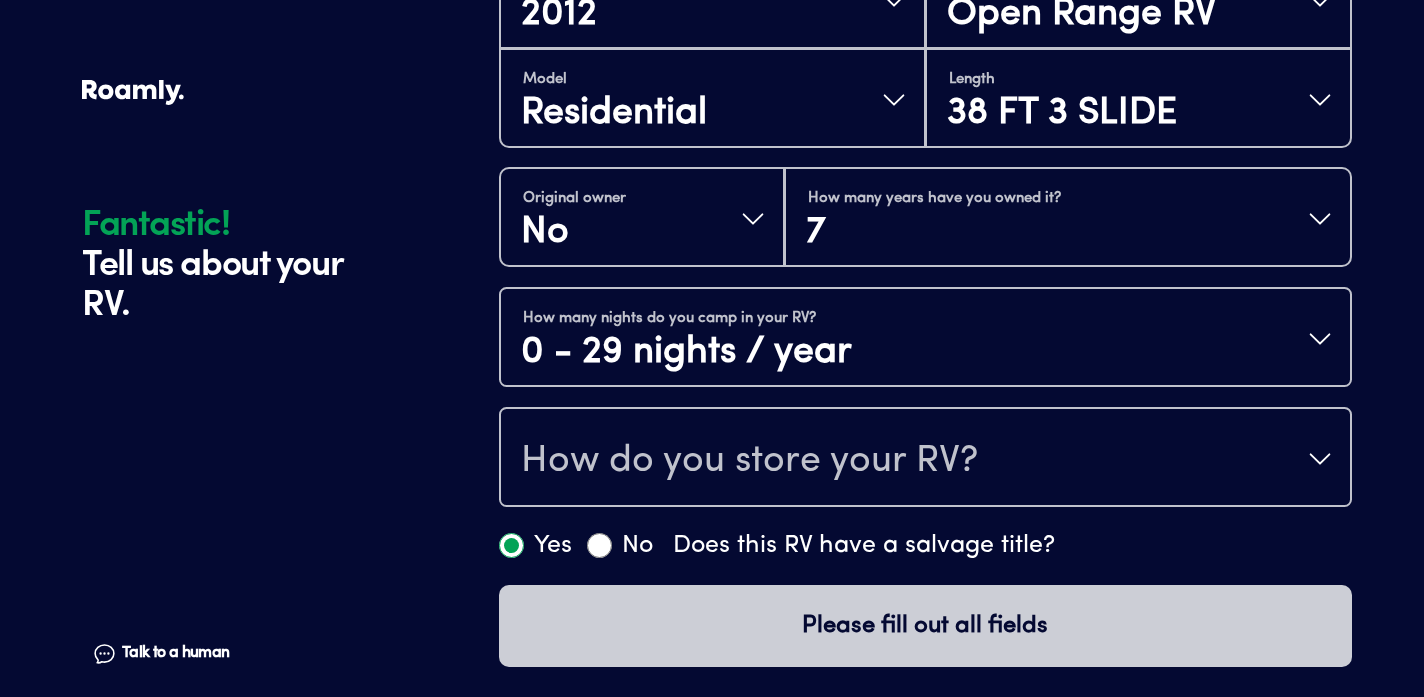 click on "How do you store your RV?" at bounding box center (925, 459) 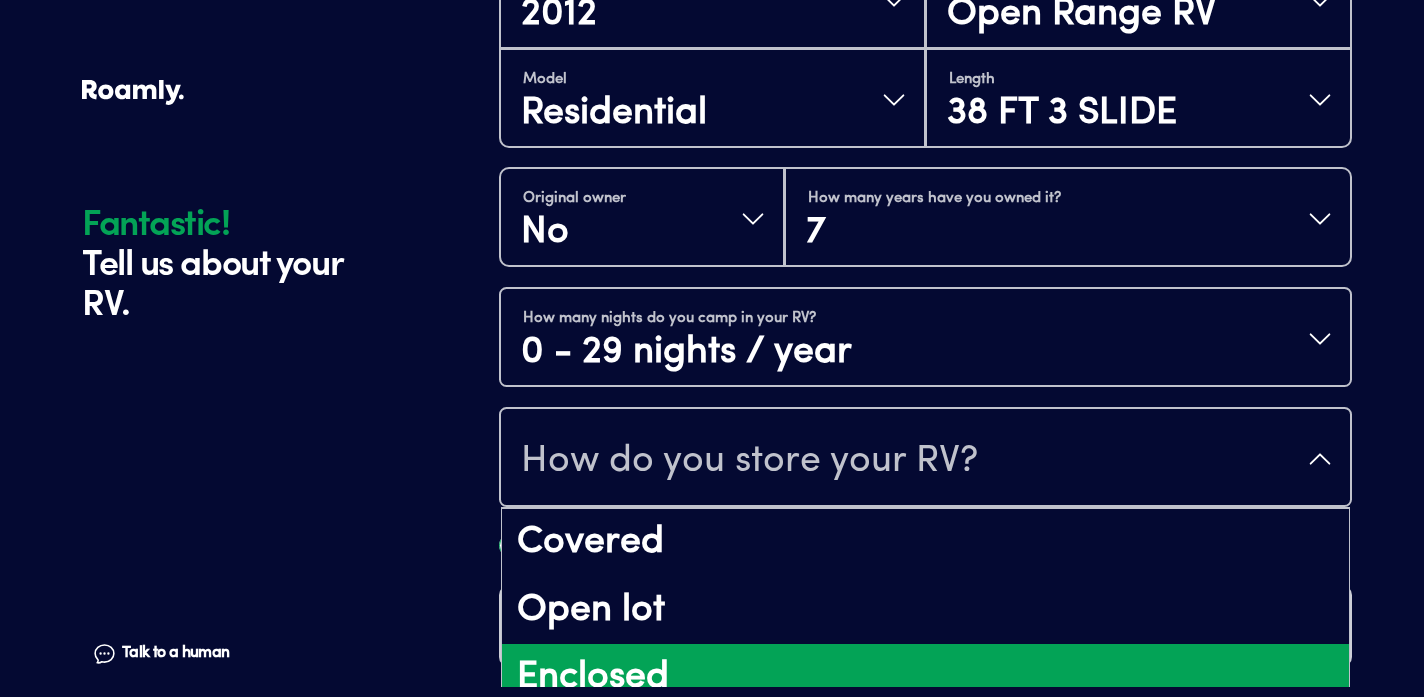 scroll, scrollTop: 19, scrollLeft: 0, axis: vertical 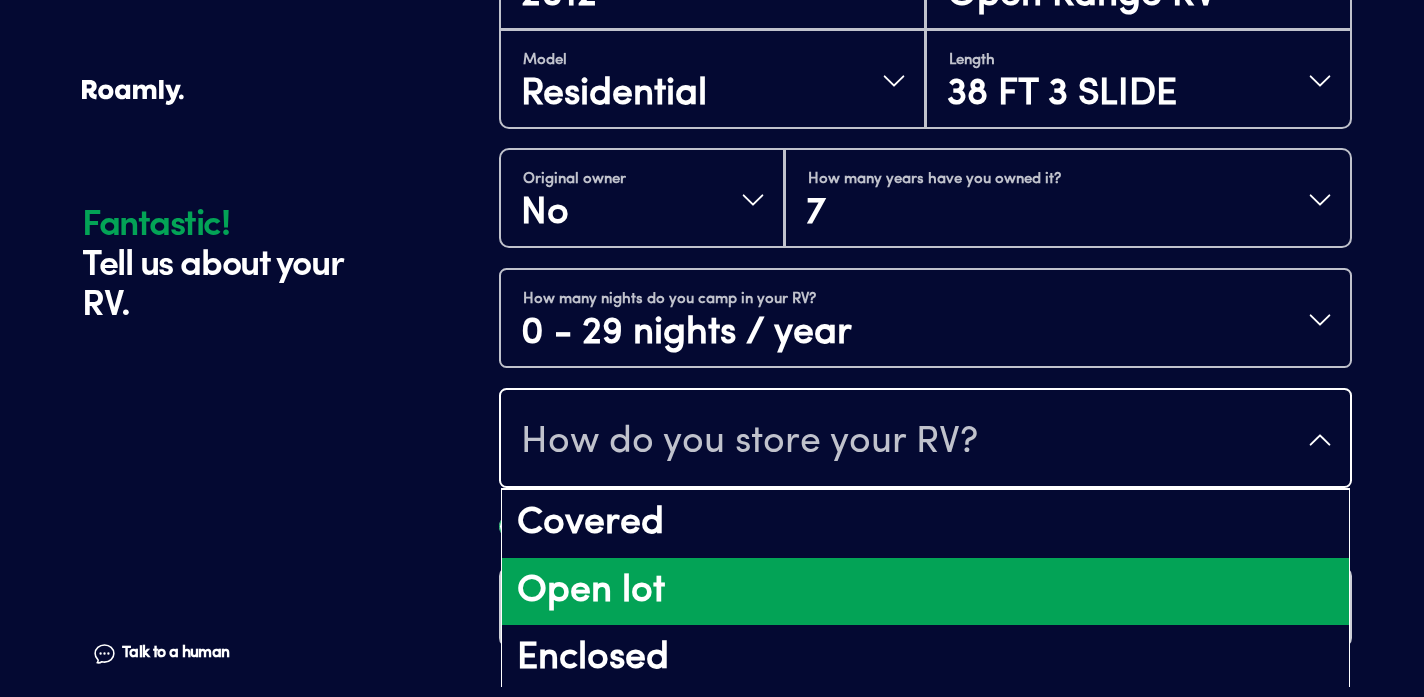 click on "Open lot" at bounding box center [925, 592] 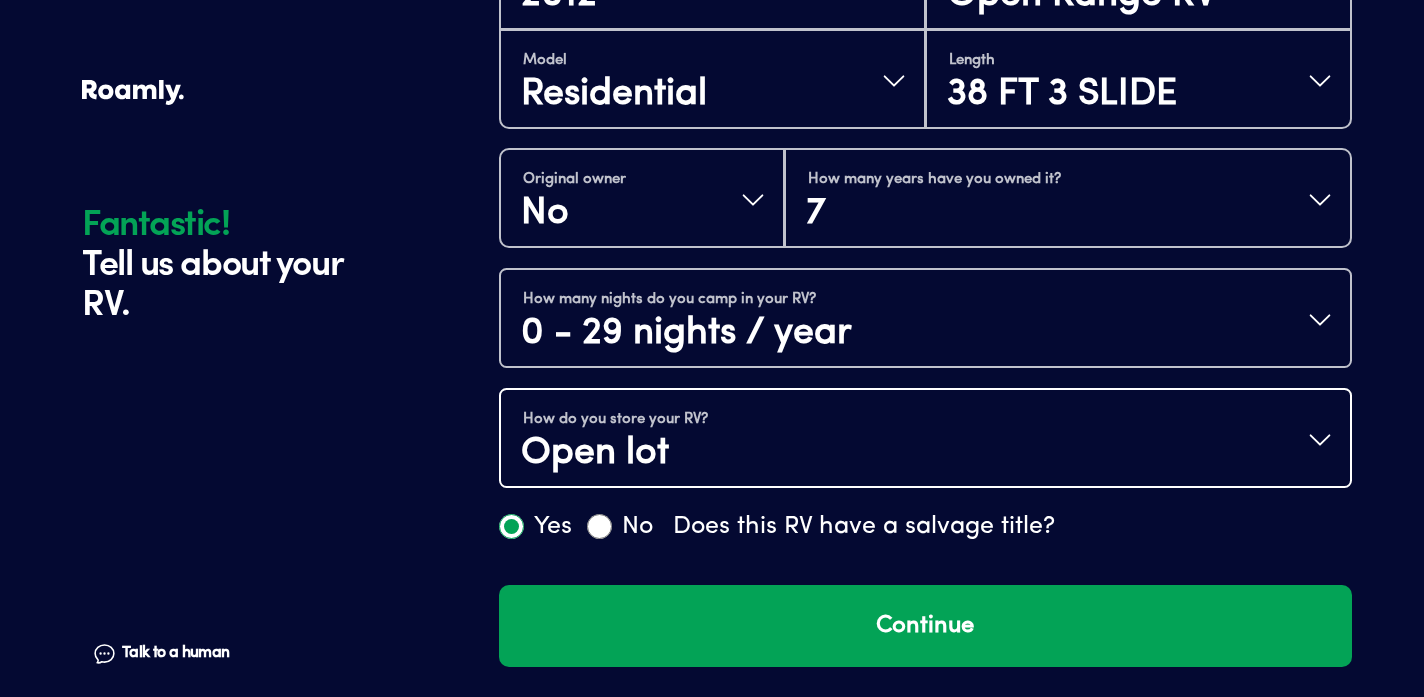 scroll, scrollTop: 0, scrollLeft: 0, axis: both 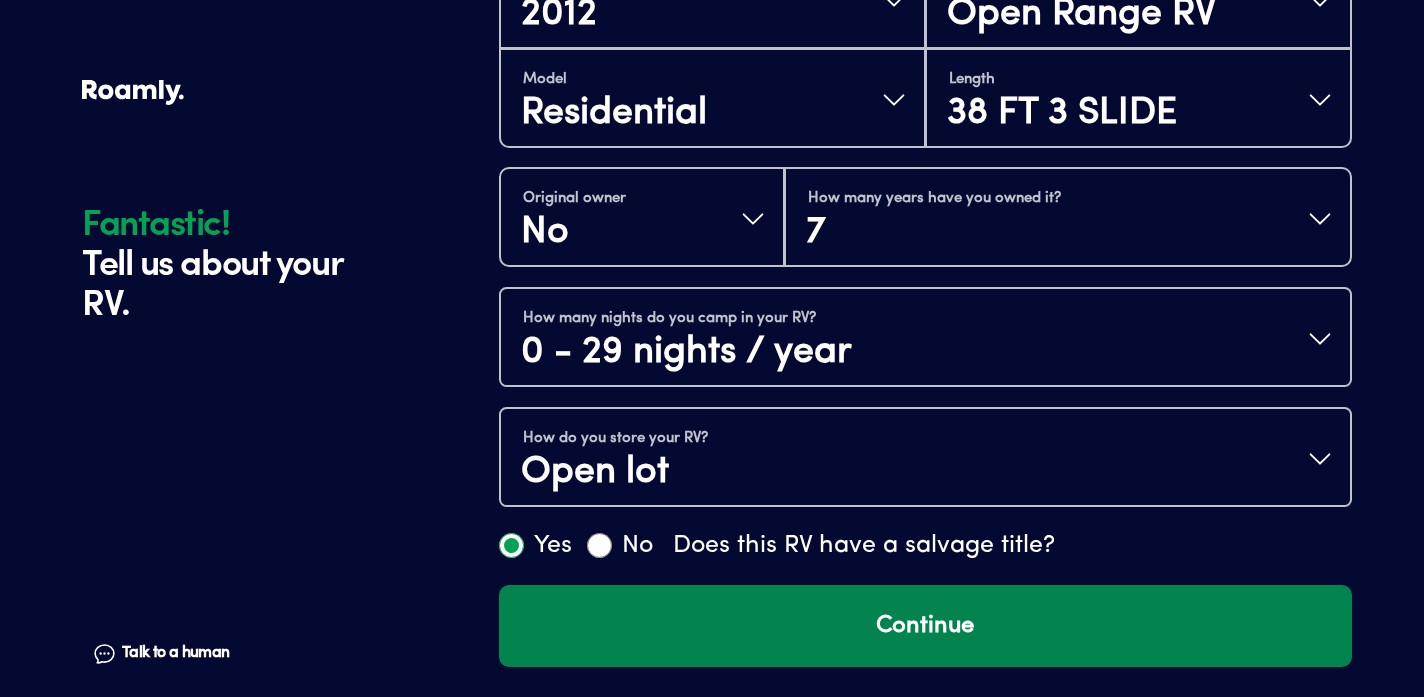 click on "Continue" at bounding box center (925, 626) 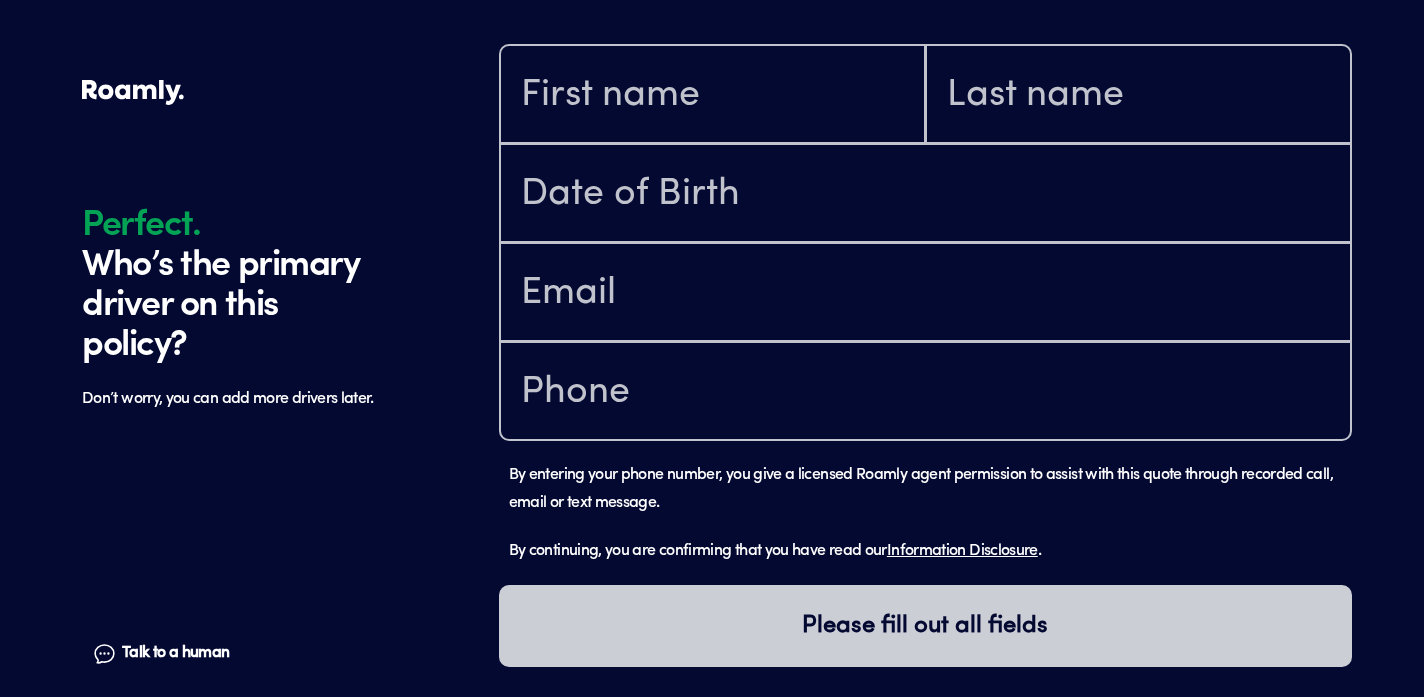 scroll, scrollTop: 1519, scrollLeft: 0, axis: vertical 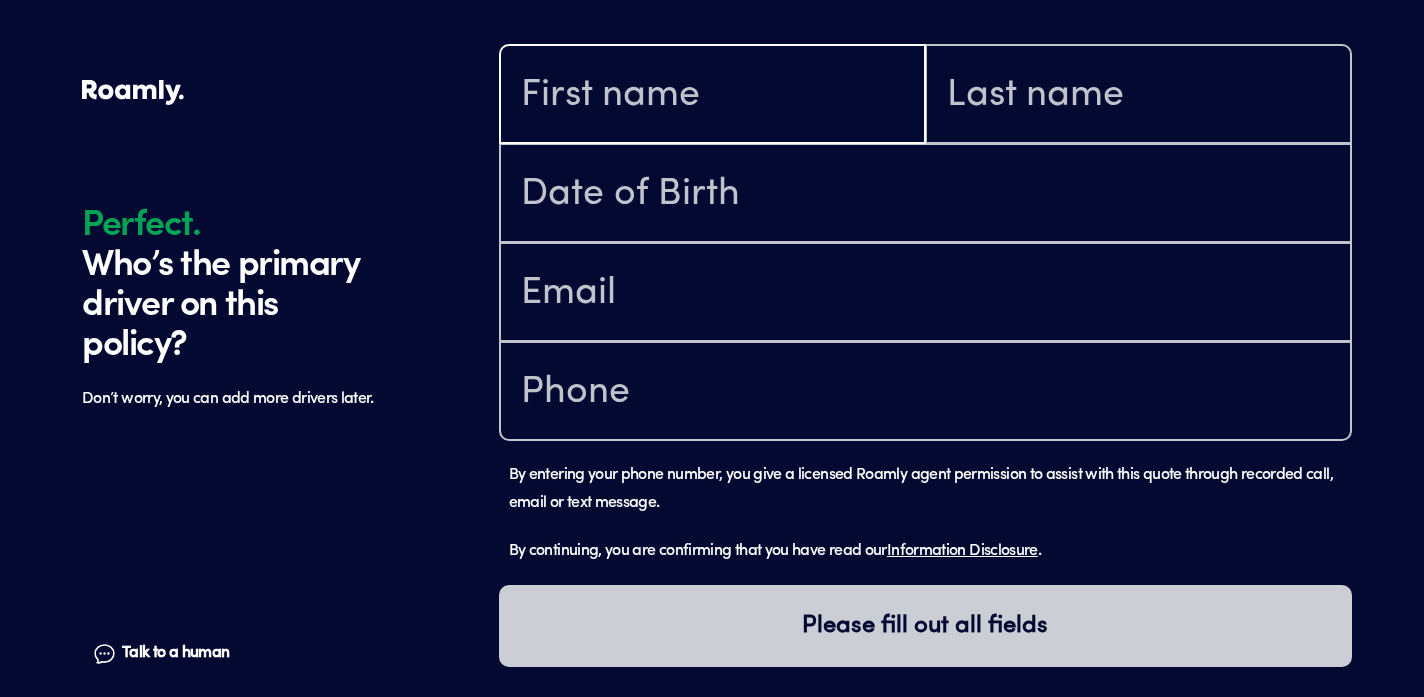click at bounding box center (712, 96) 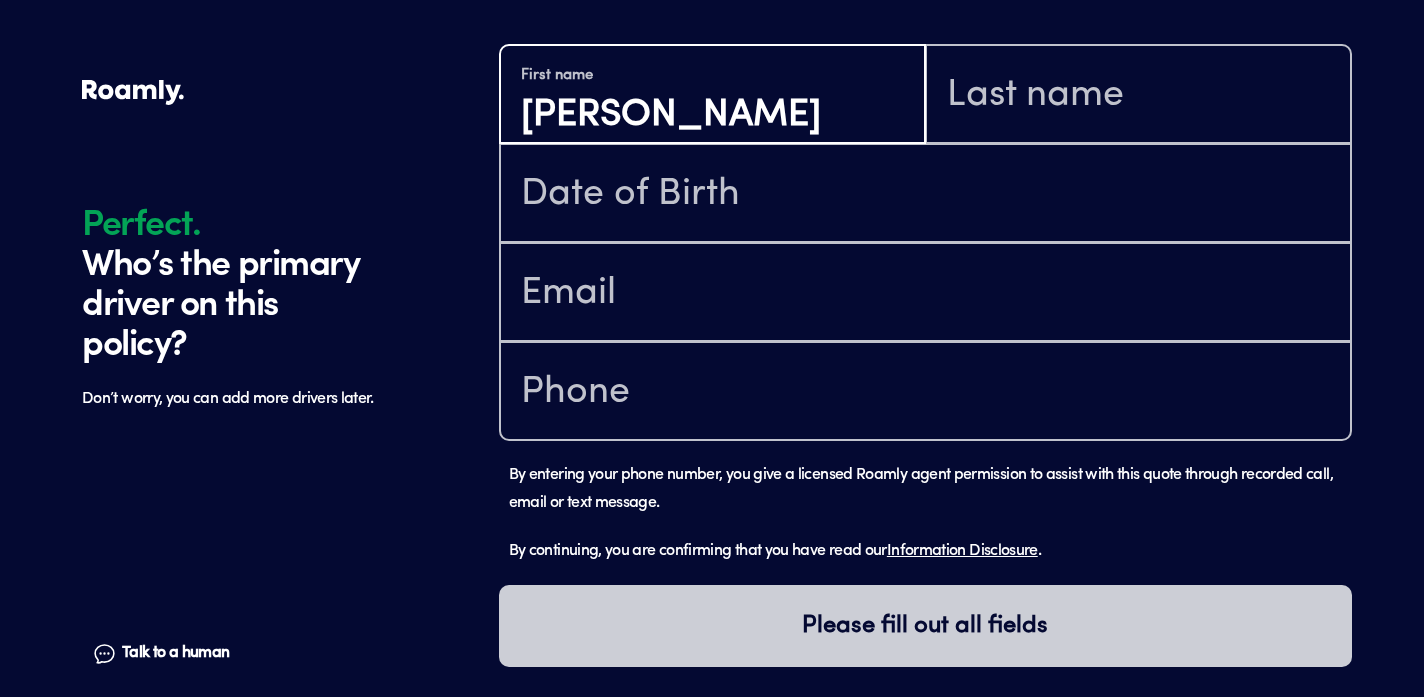 type on "[PERSON_NAME]" 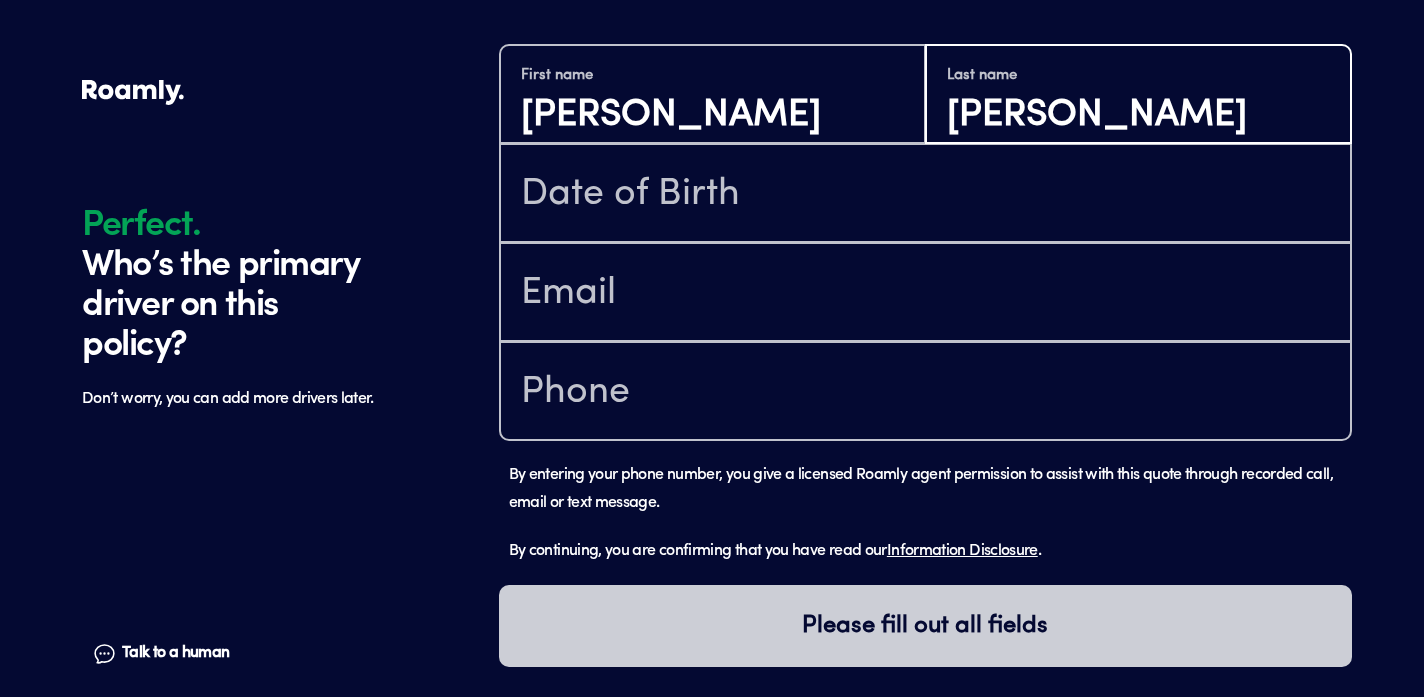 type on "[PERSON_NAME]" 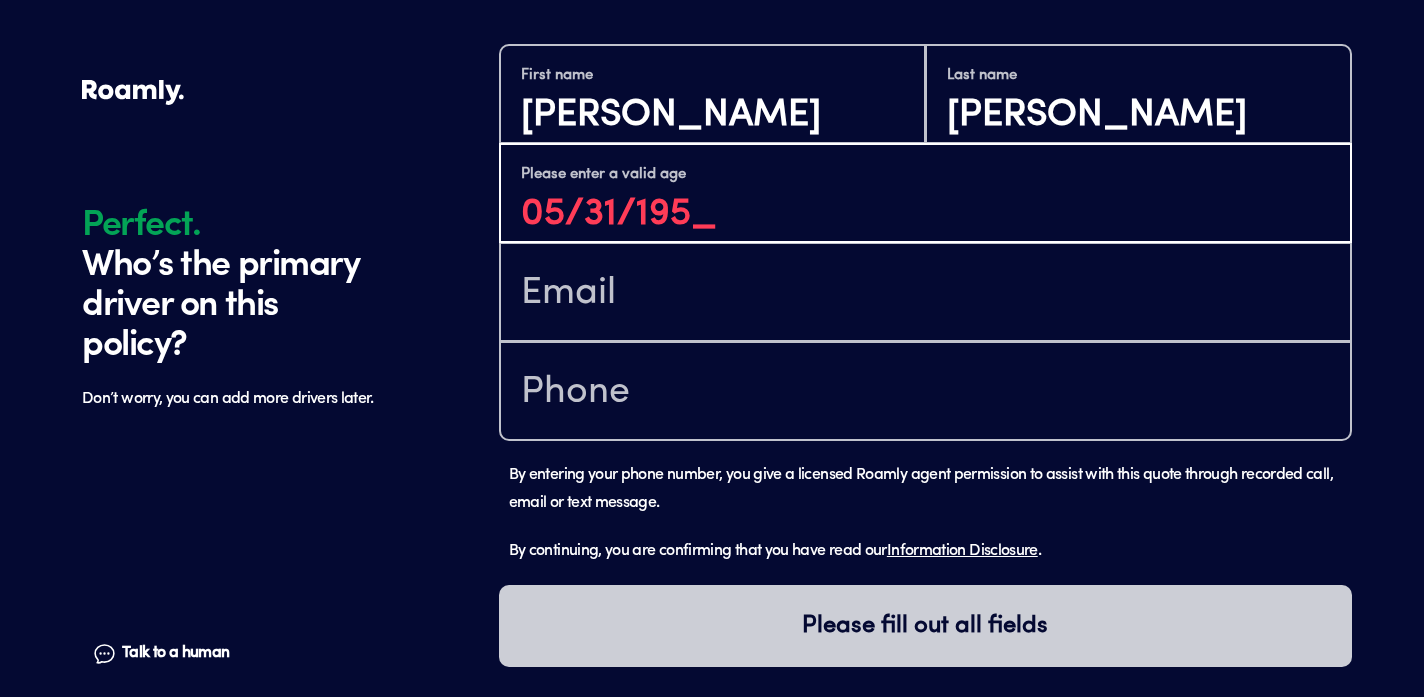 type on "[DATE]" 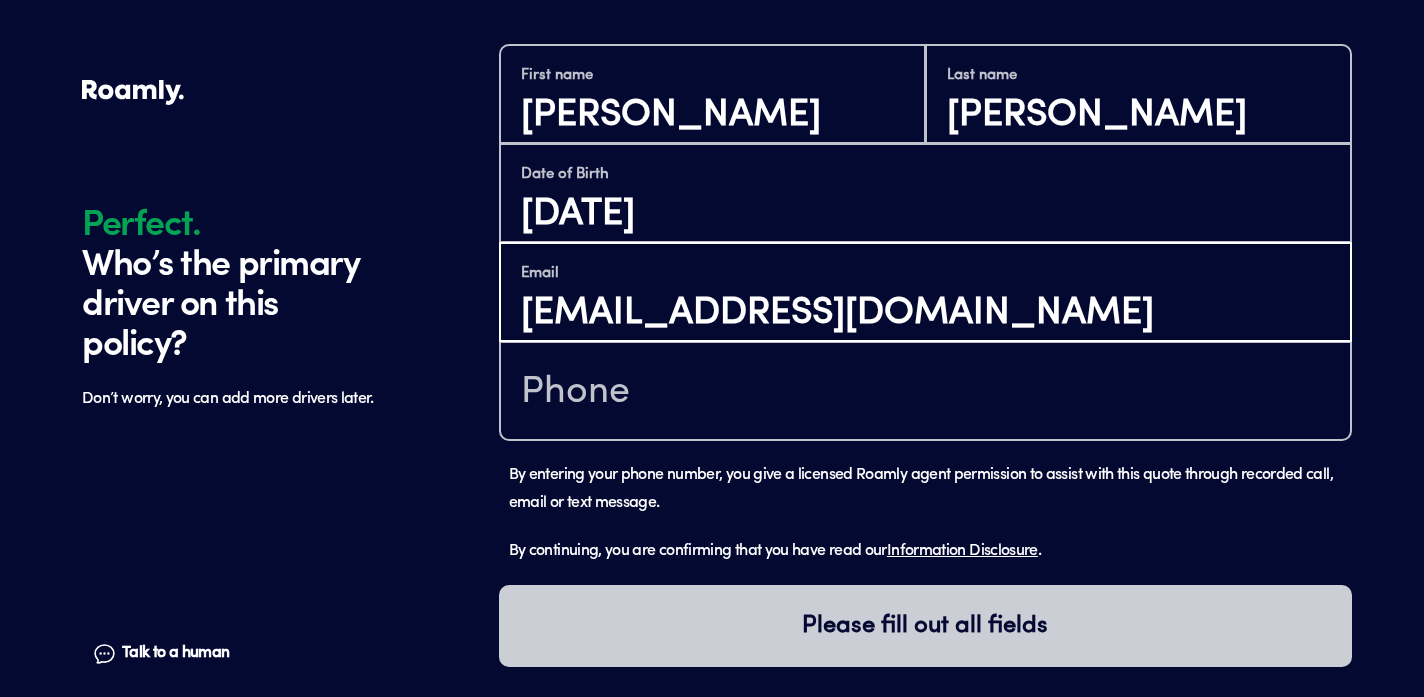 type on "[EMAIL_ADDRESS][DOMAIN_NAME]" 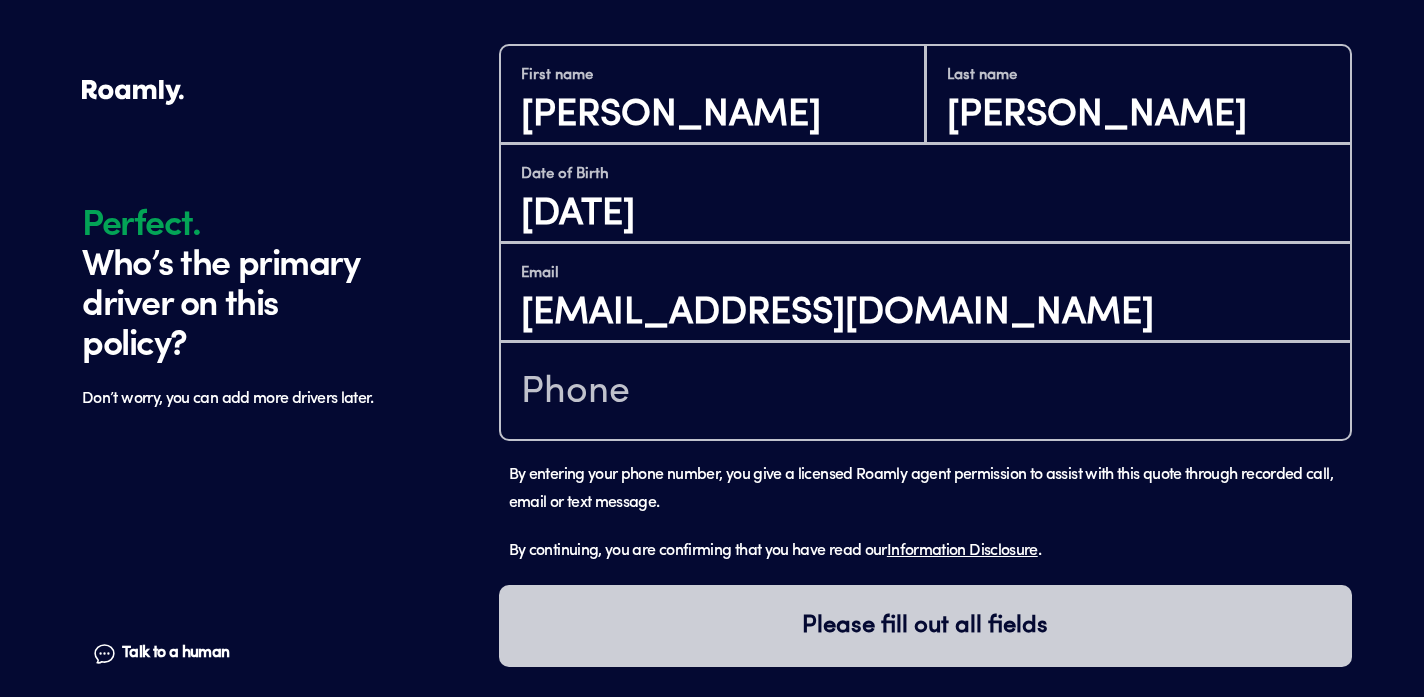 click at bounding box center (219, 501) 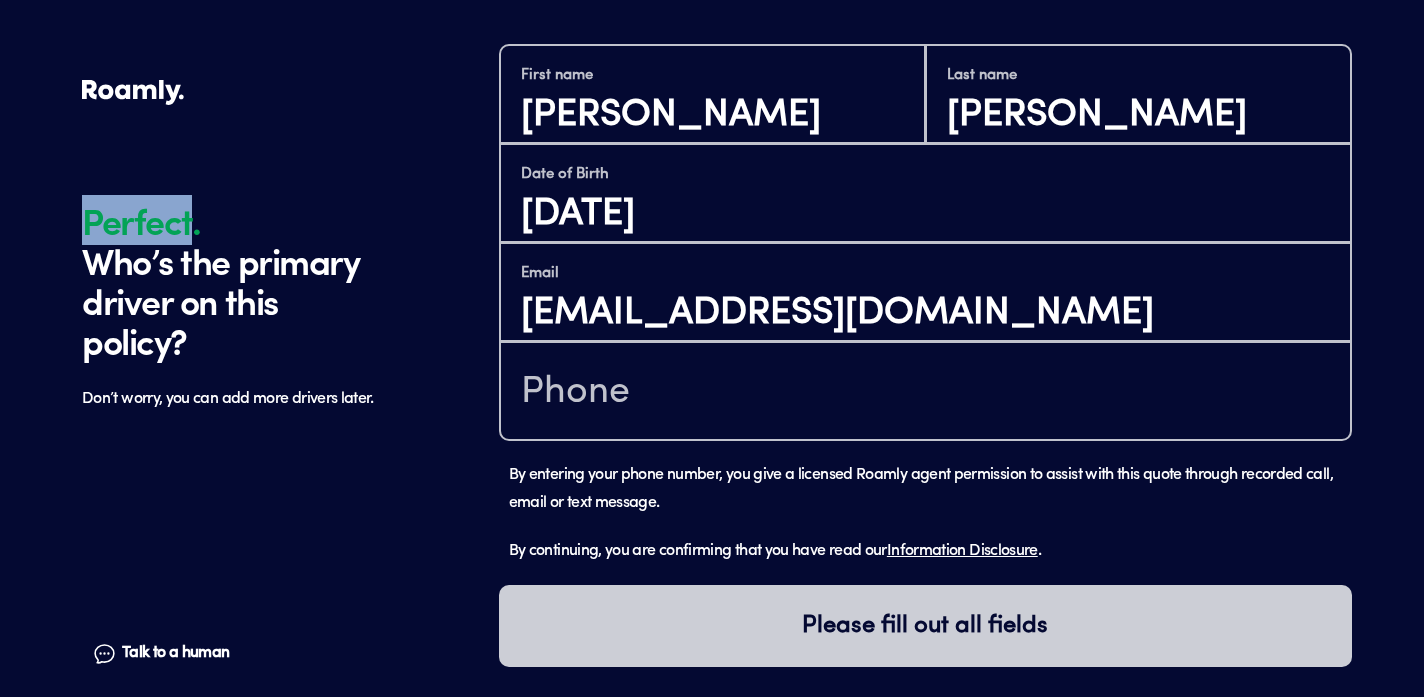 click on "Perfect. Who’s the primary driver on this policy? Don’t worry, you can add more drivers later. Talk to a human Chat" at bounding box center [285, -292] 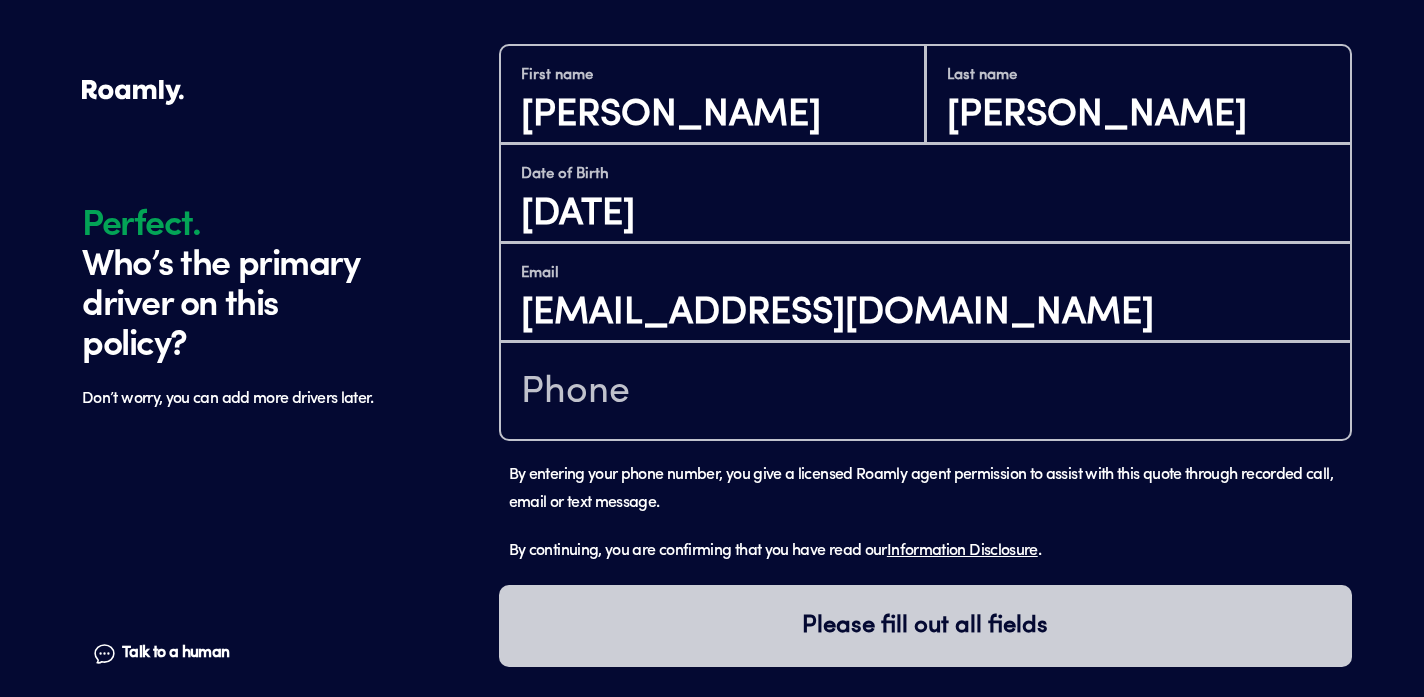 click on "Talk to a human Chat" at bounding box center [219, 555] 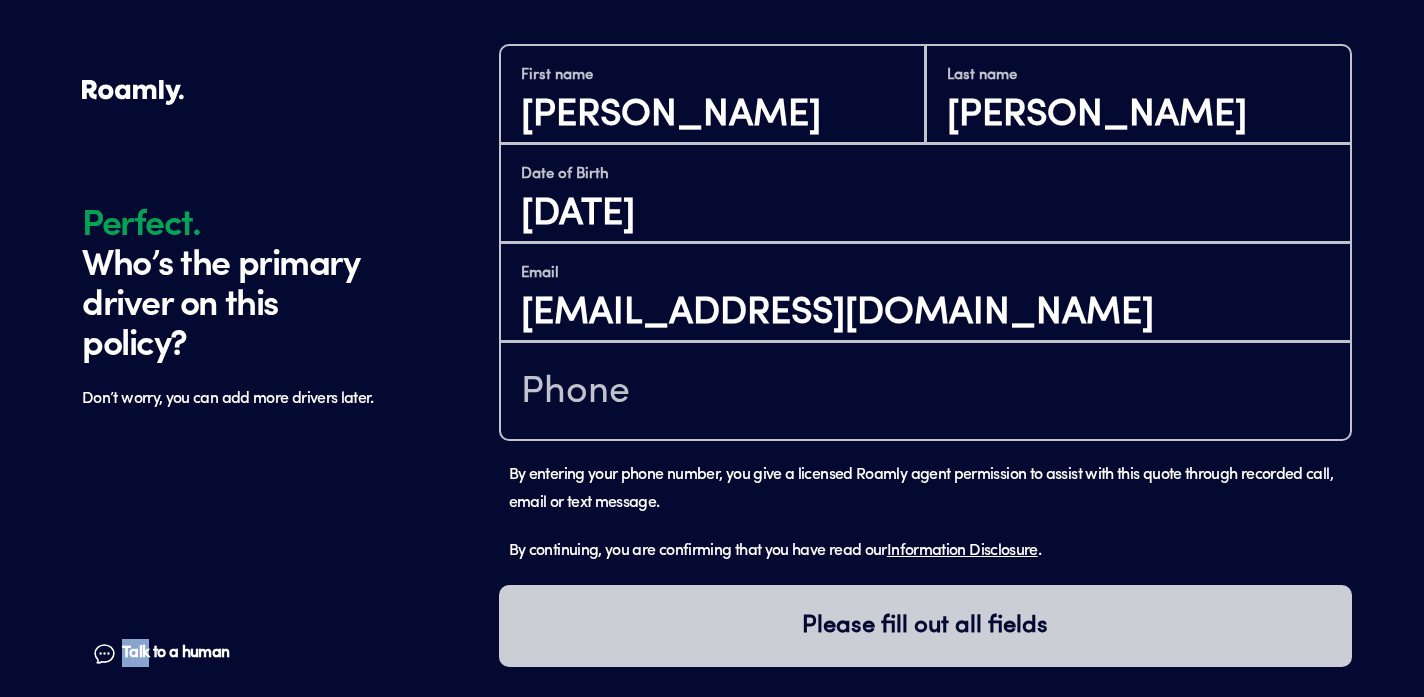 click on "Talk to a human Chat" at bounding box center [219, 555] 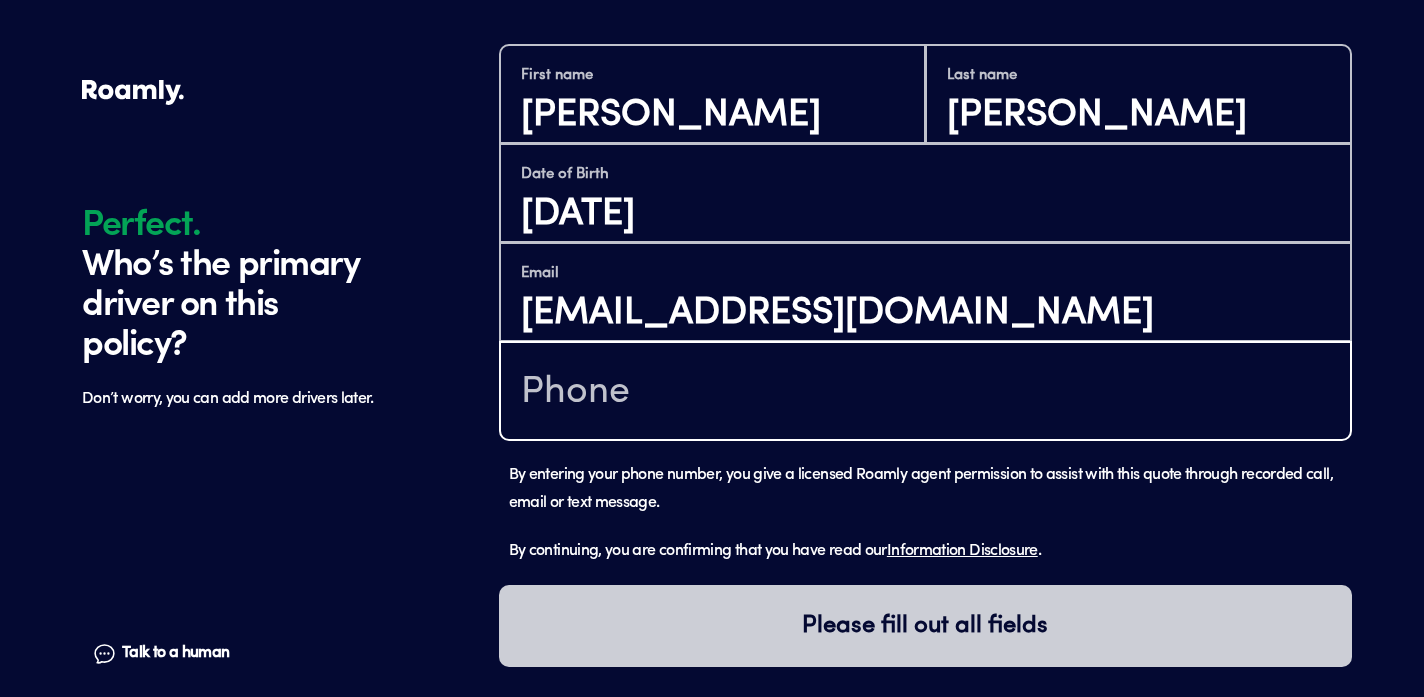 click at bounding box center [925, 393] 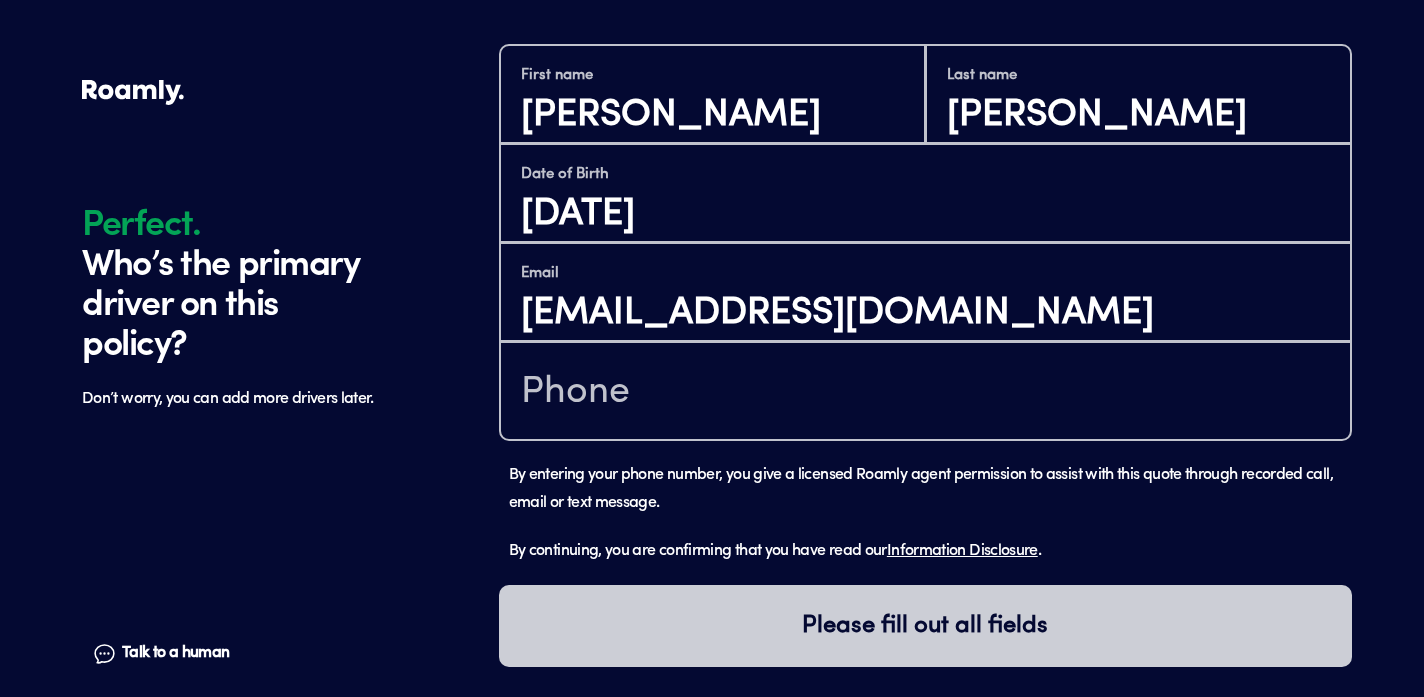 scroll, scrollTop: 1691, scrollLeft: 0, axis: vertical 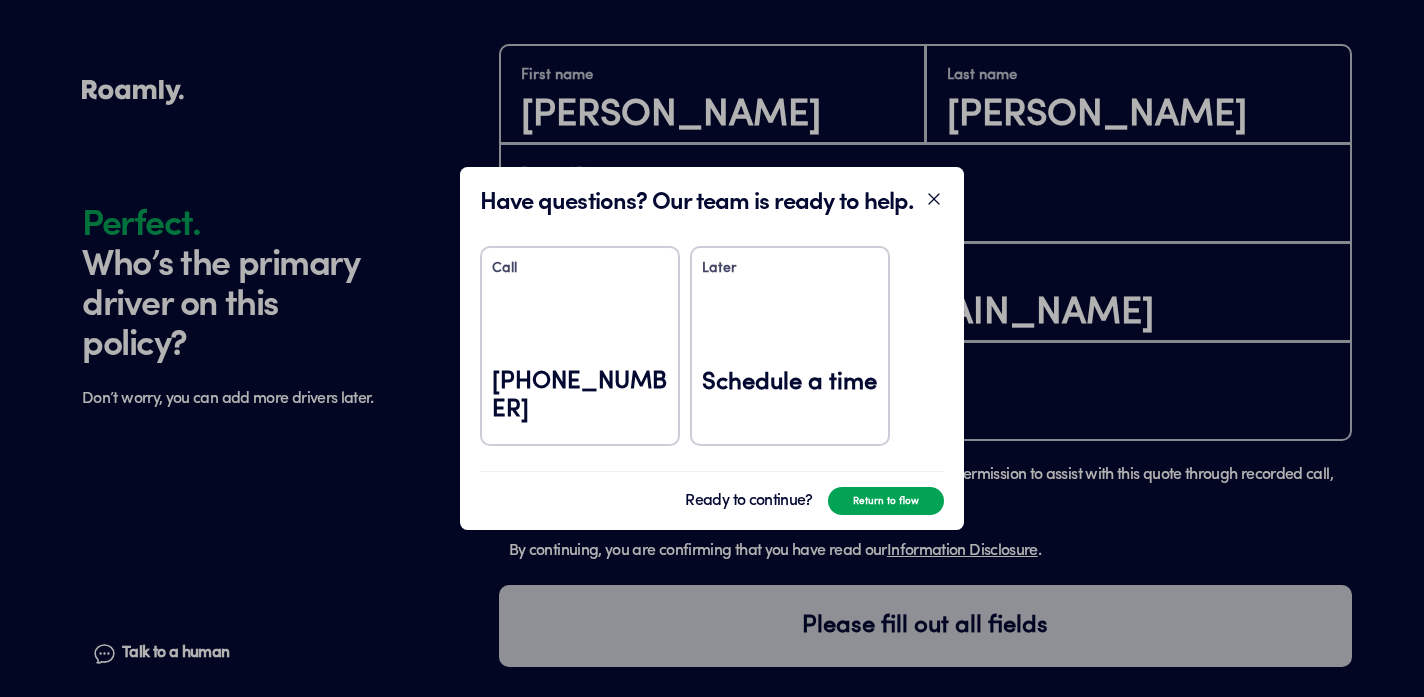 click 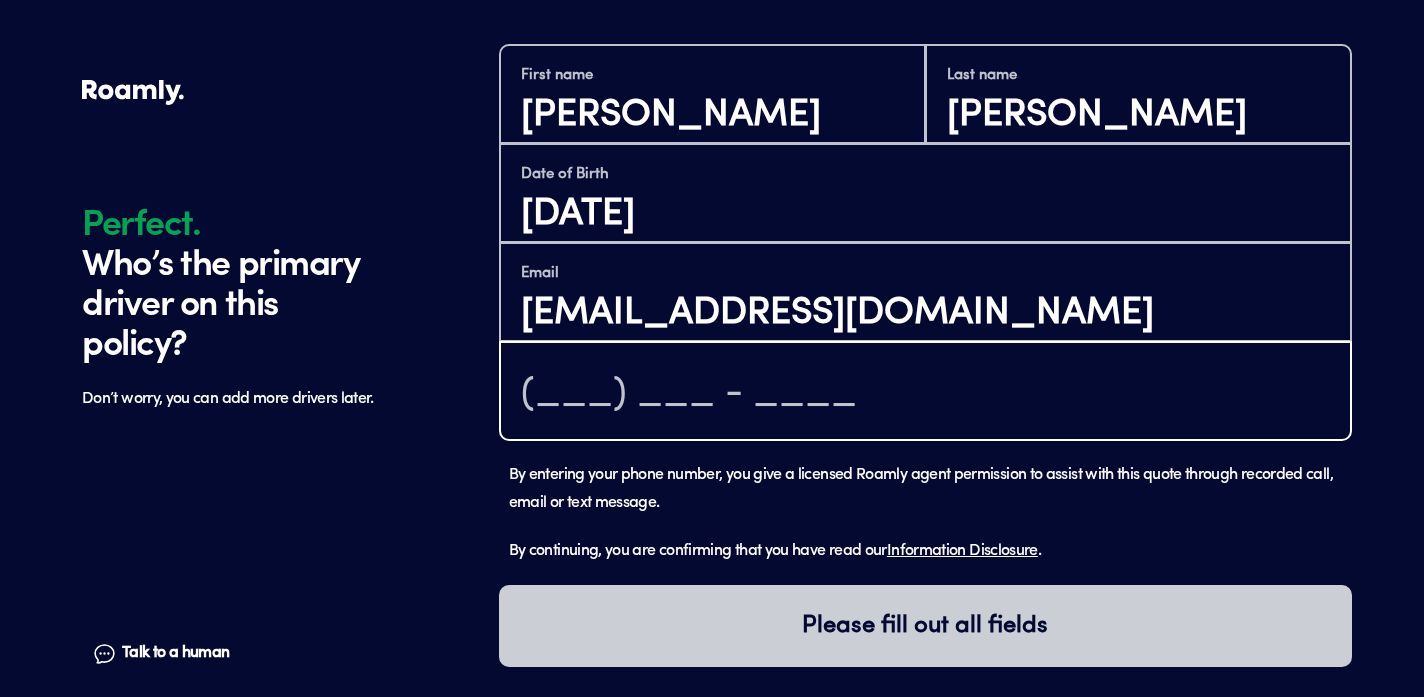 click at bounding box center (925, 393) 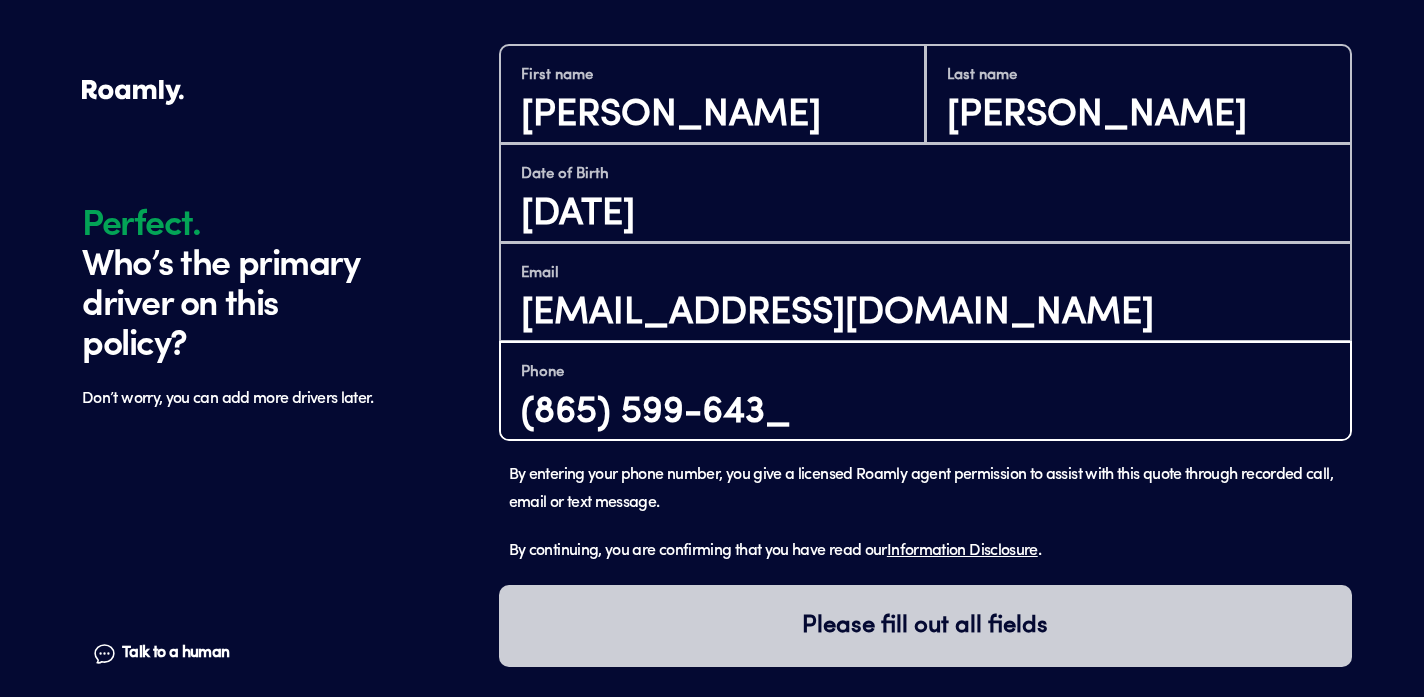 type on "[PHONE_NUMBER]" 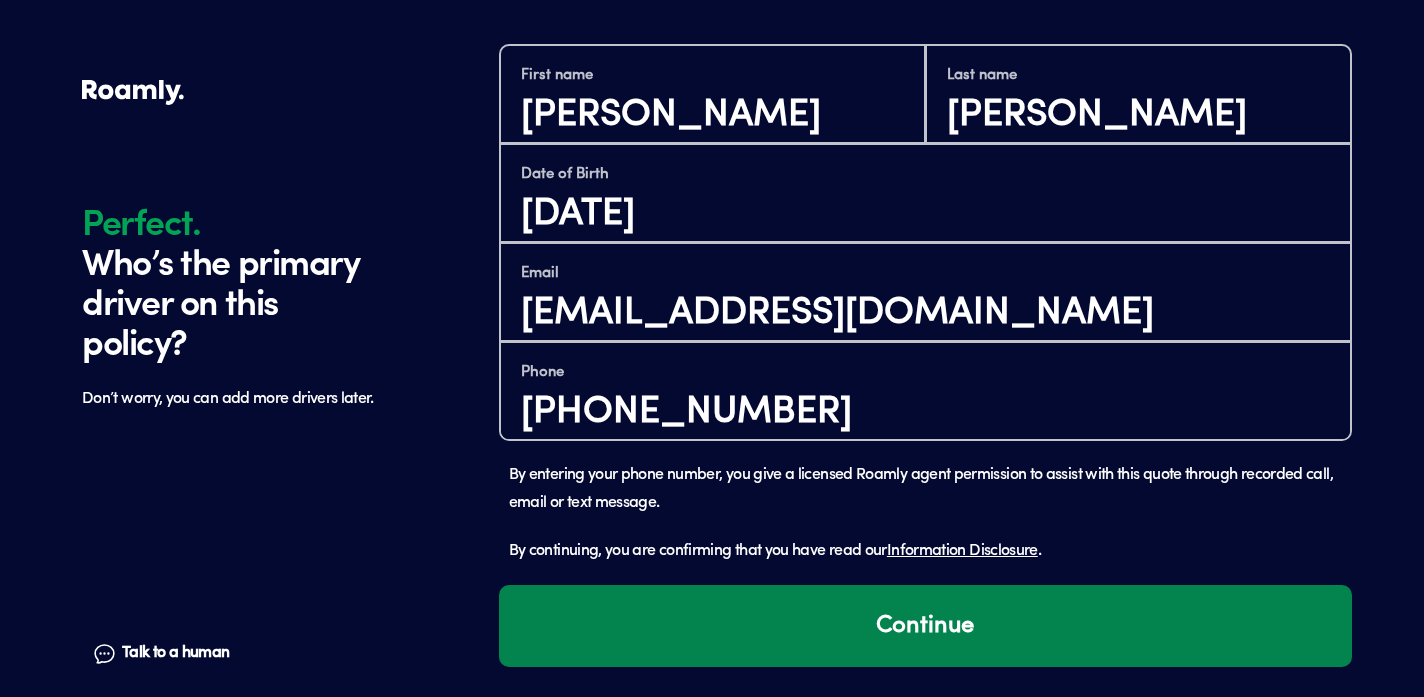 click on "Continue" at bounding box center (925, 626) 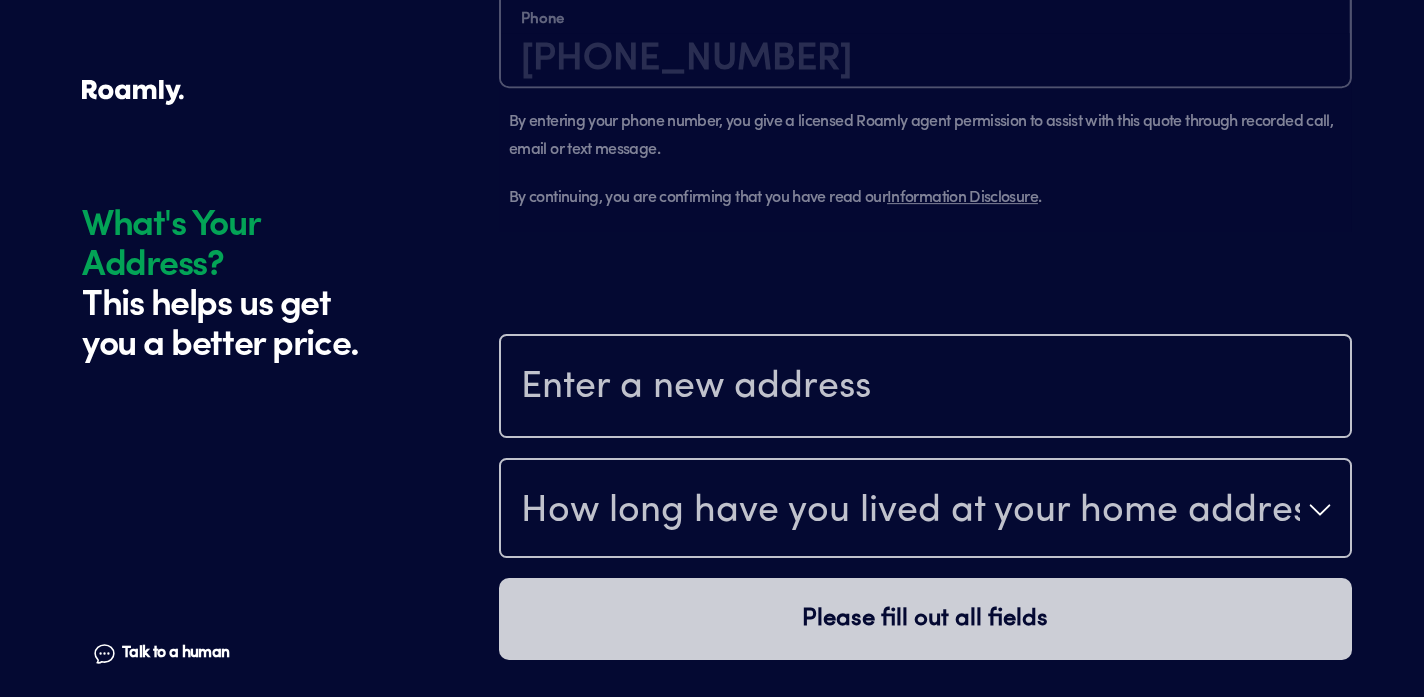 scroll, scrollTop: 2153, scrollLeft: 0, axis: vertical 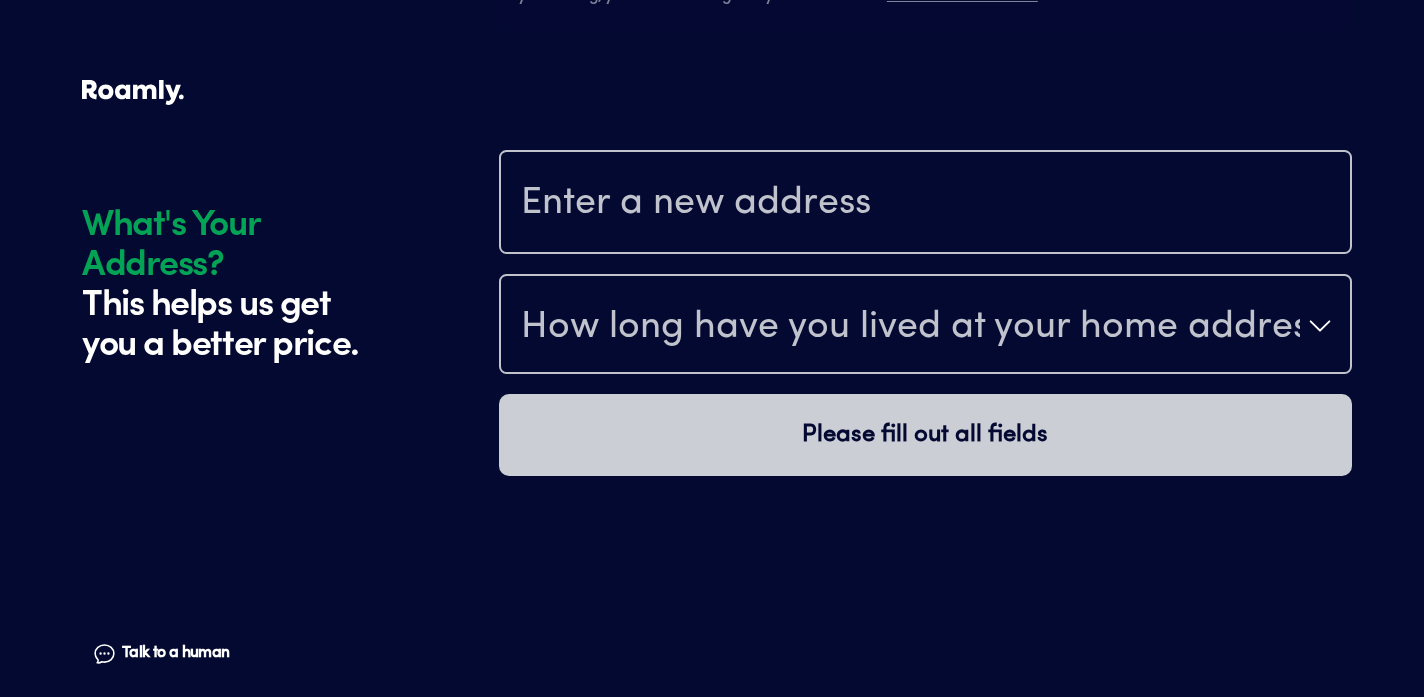 click at bounding box center (925, 204) 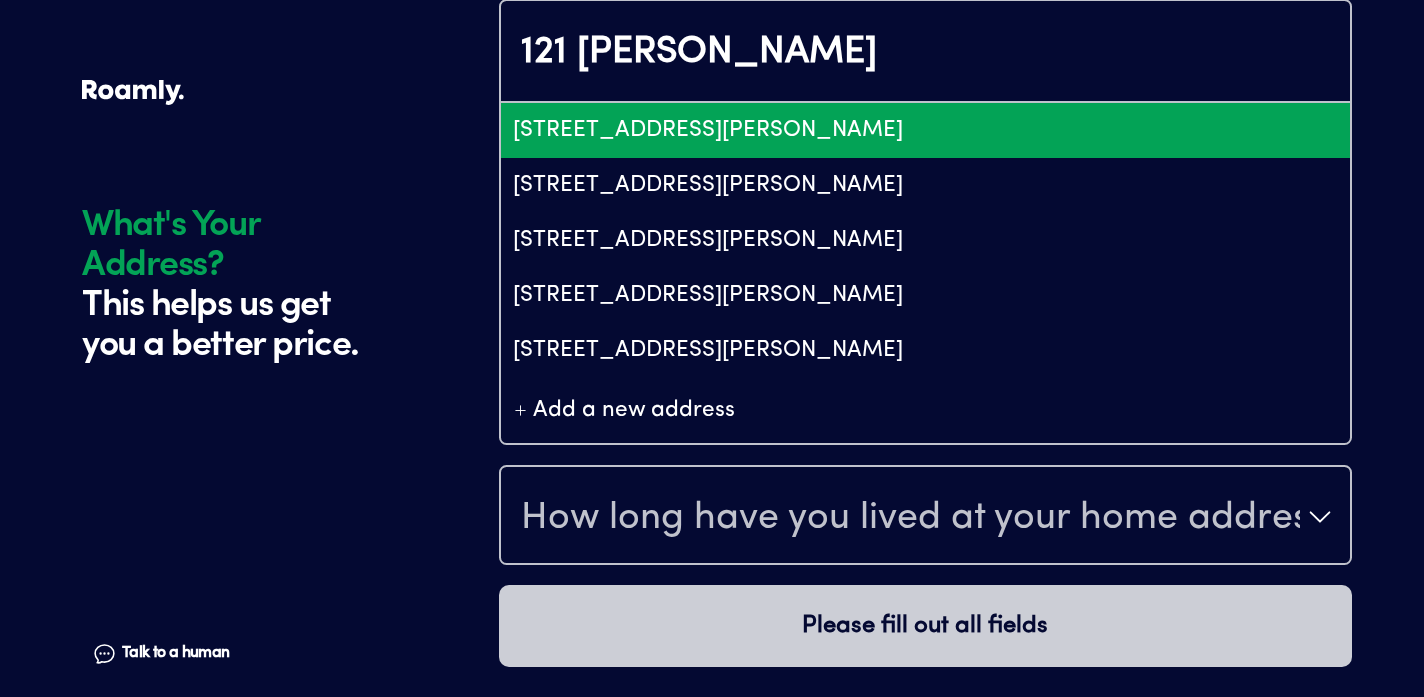 click on "[STREET_ADDRESS][PERSON_NAME]" at bounding box center (925, 130) 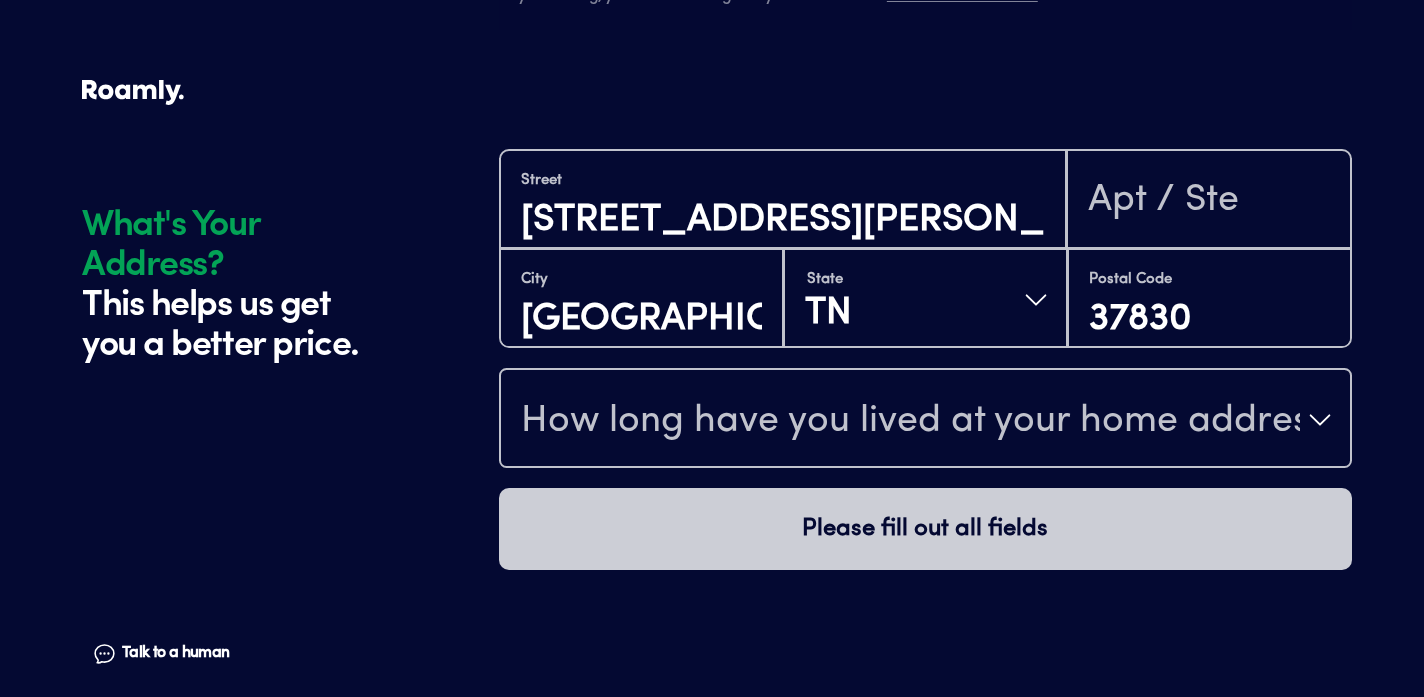 click on "How long have you lived at your home address?" at bounding box center [925, 420] 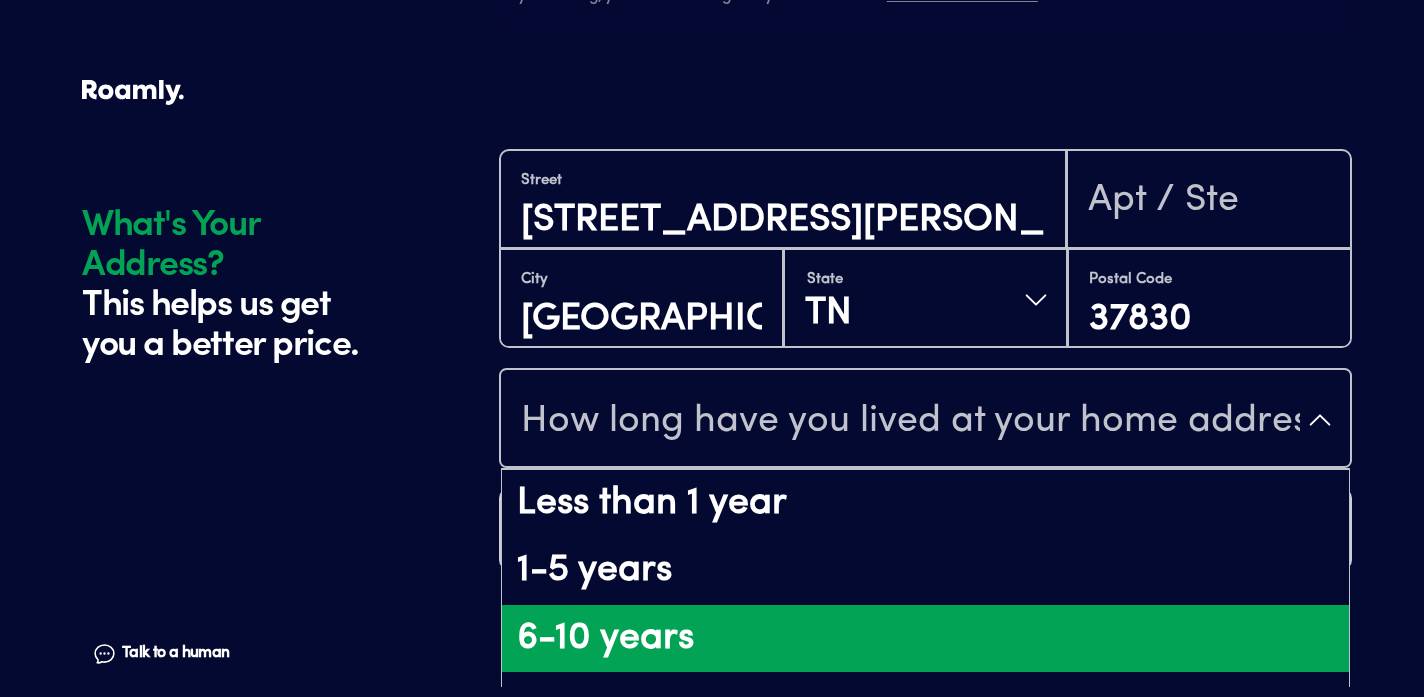scroll, scrollTop: 2280, scrollLeft: 0, axis: vertical 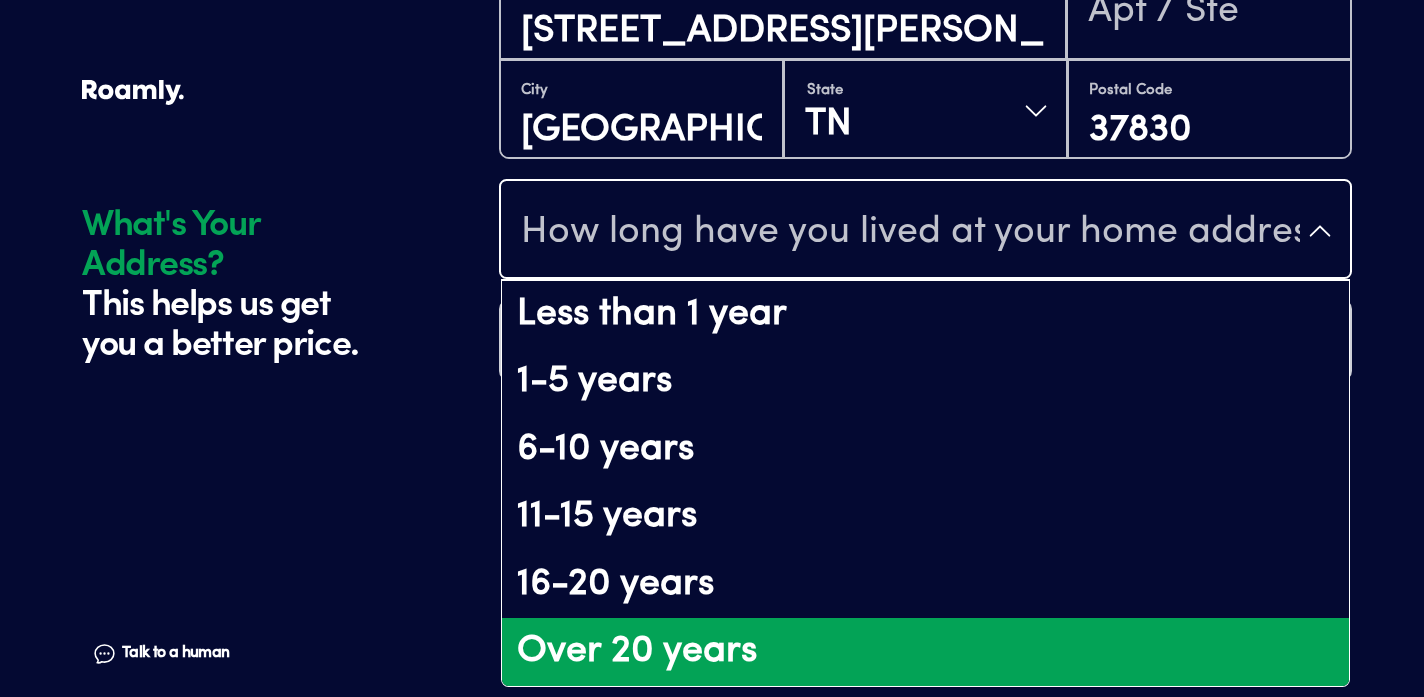 click on "Over 20 years" at bounding box center [925, 652] 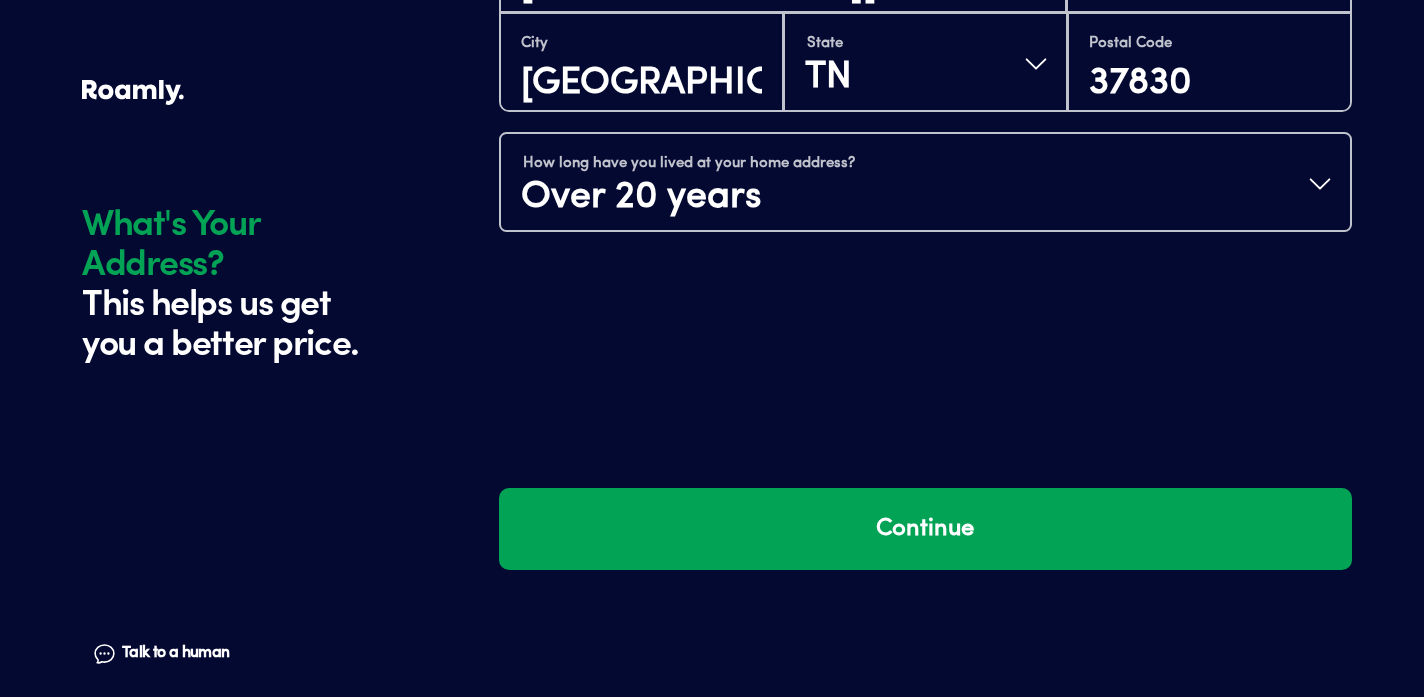 click on "Street [STREET_ADDRESS][PERSON_NAME][US_STATE] Postal Code 37830 How long have you lived at your home address? Over 20 years Continue" at bounding box center (925, 409) 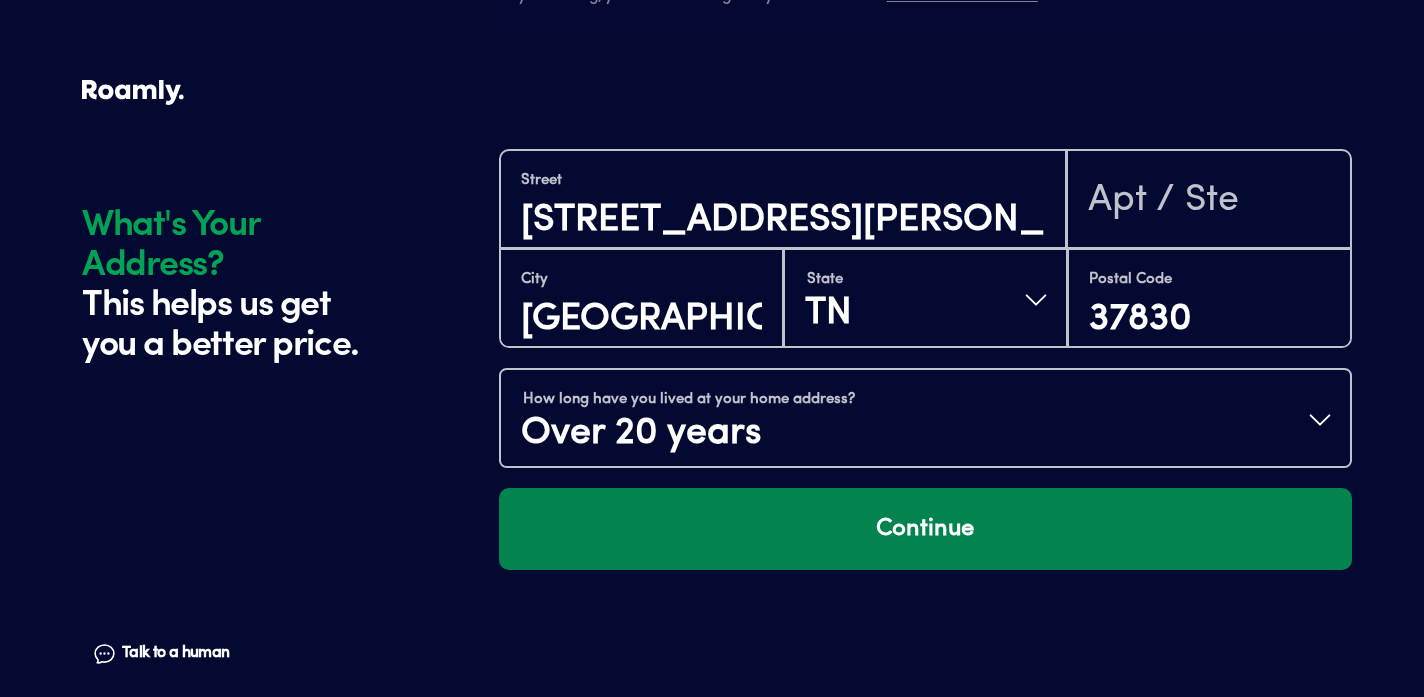 click on "Continue" at bounding box center [925, 529] 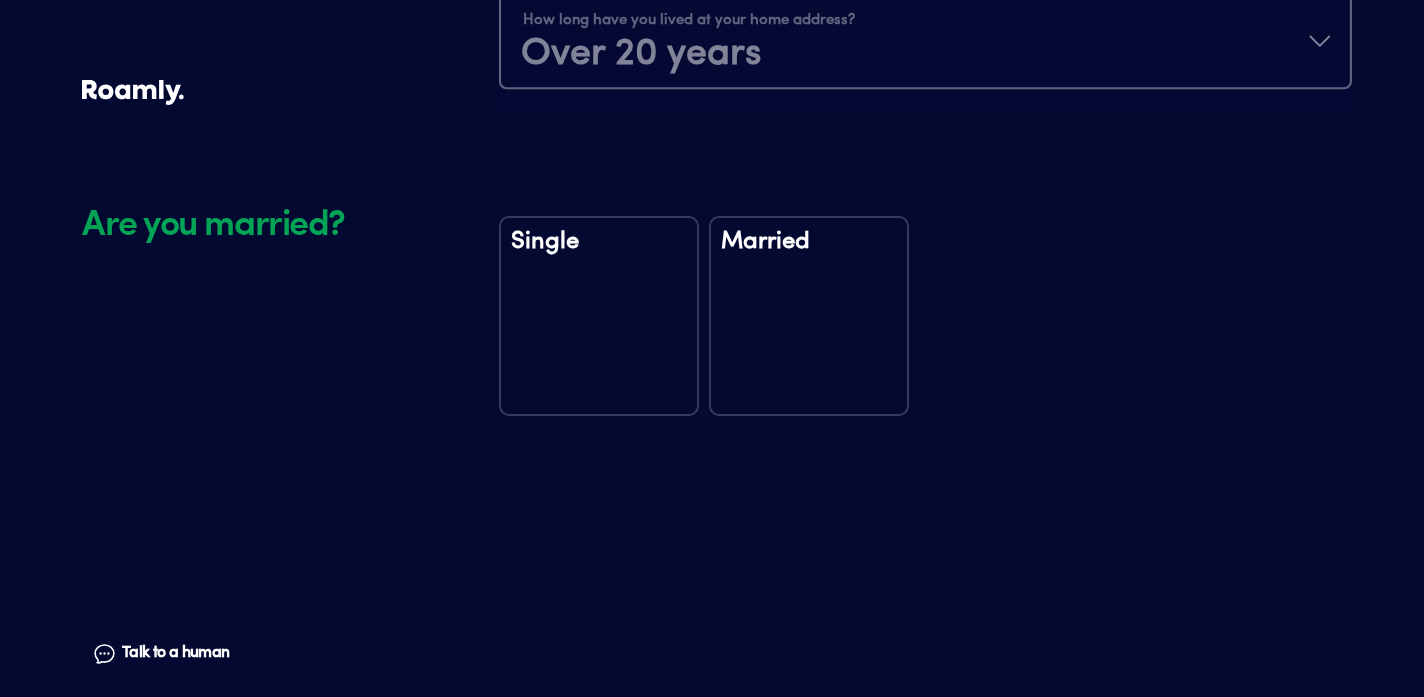 scroll, scrollTop: 2804, scrollLeft: 0, axis: vertical 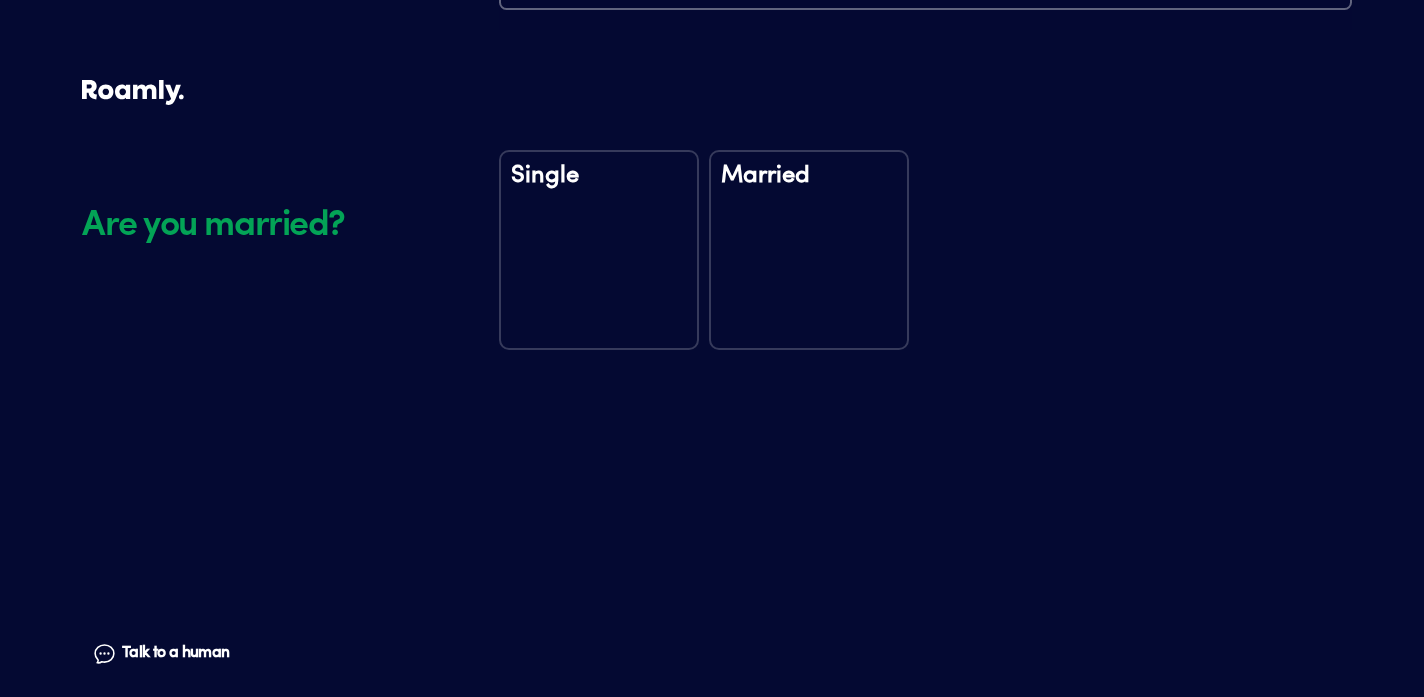 click on "Single" at bounding box center (599, 250) 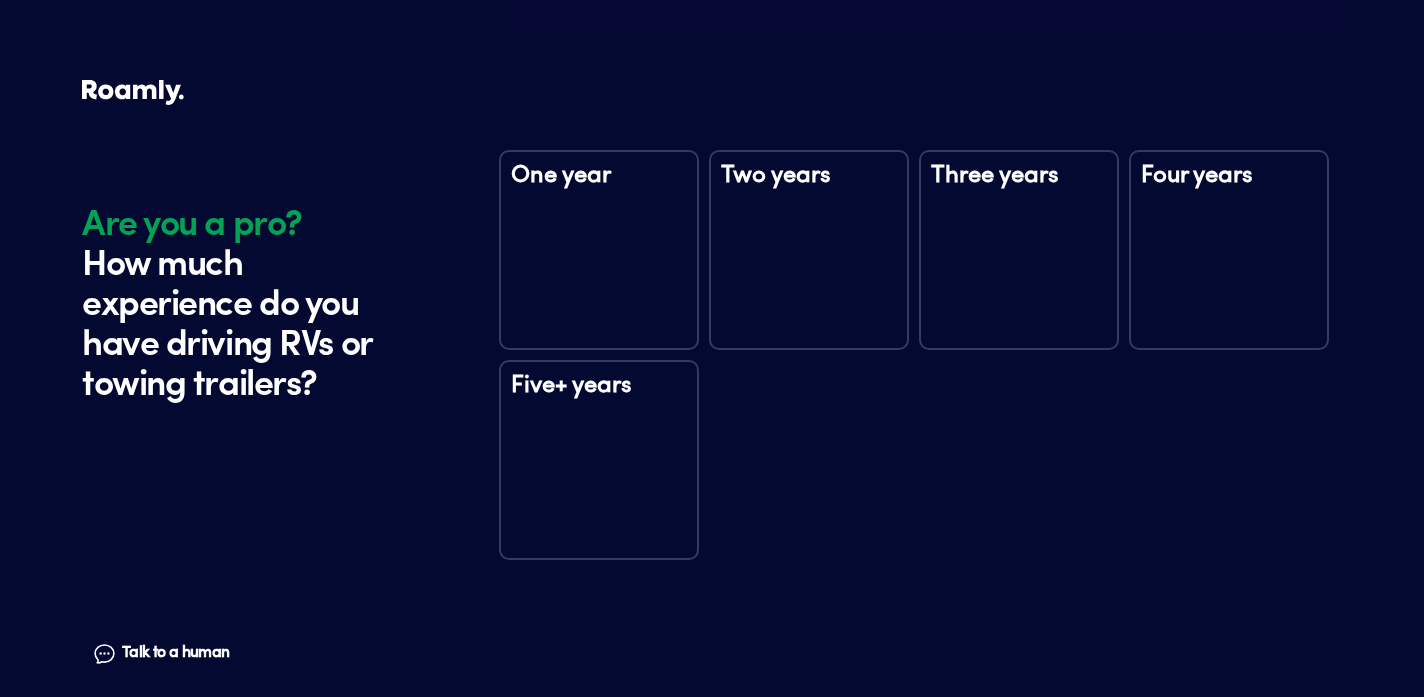 scroll, scrollTop: 3236, scrollLeft: 0, axis: vertical 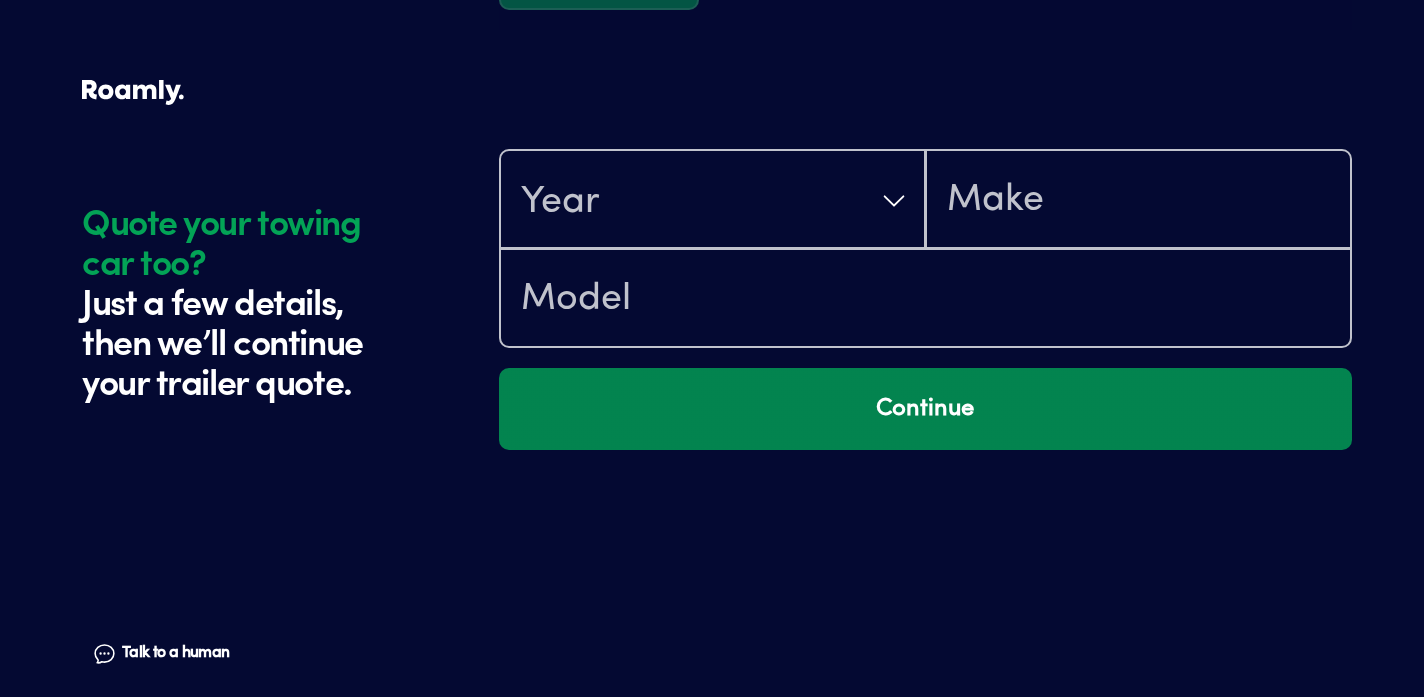 click on "Continue" at bounding box center (925, 409) 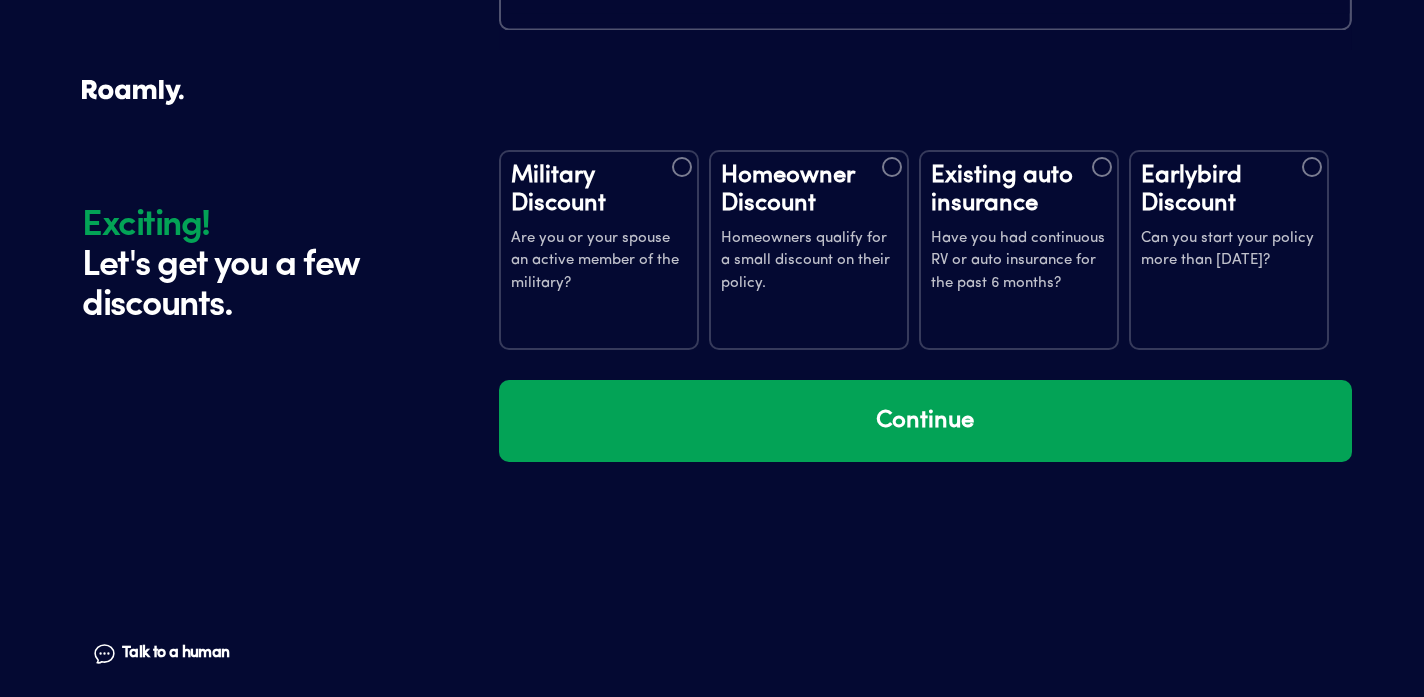 scroll, scrollTop: 4309, scrollLeft: 0, axis: vertical 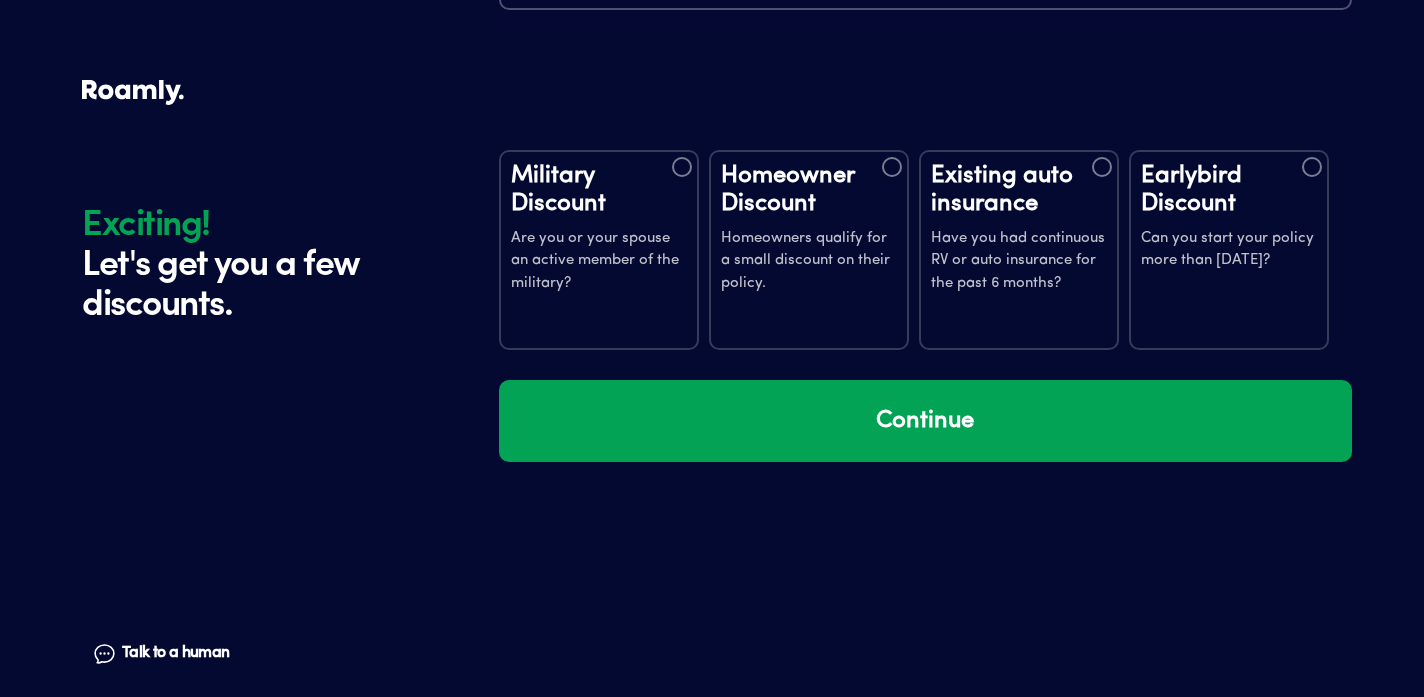 click at bounding box center [1102, 167] 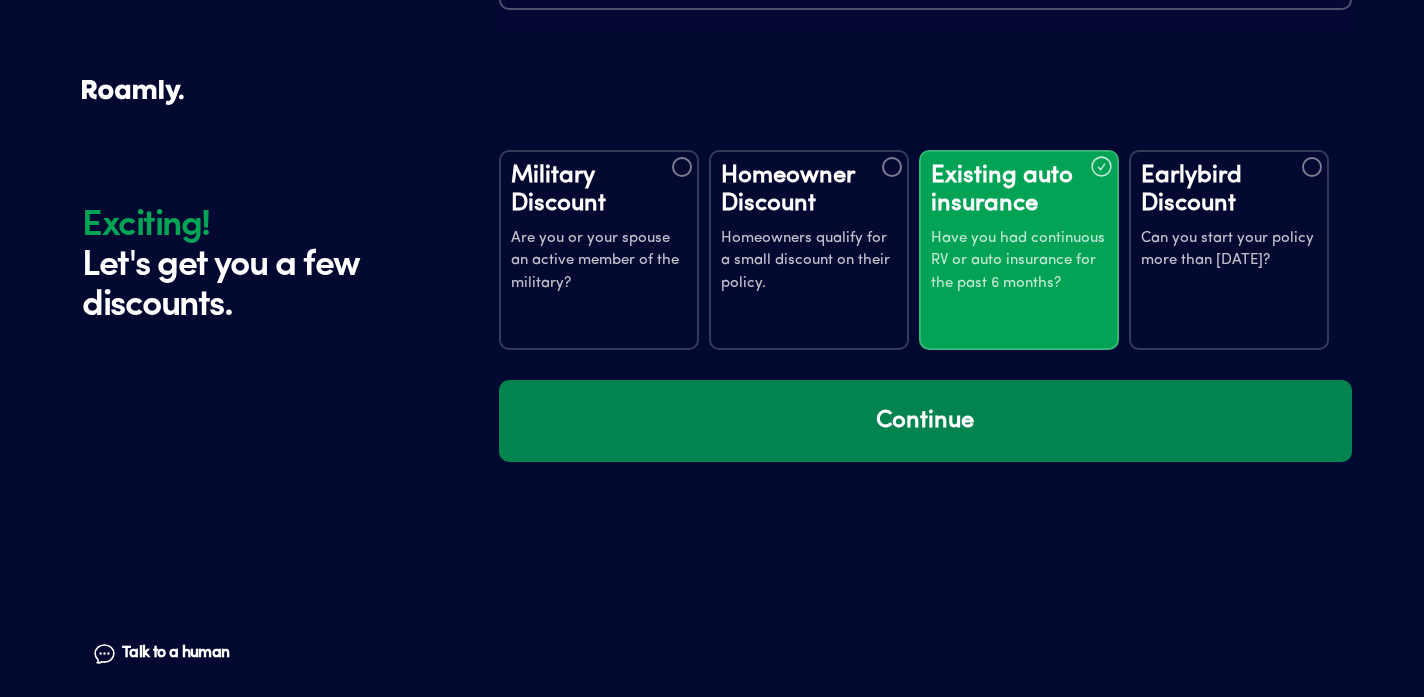 click on "Continue" at bounding box center [925, 421] 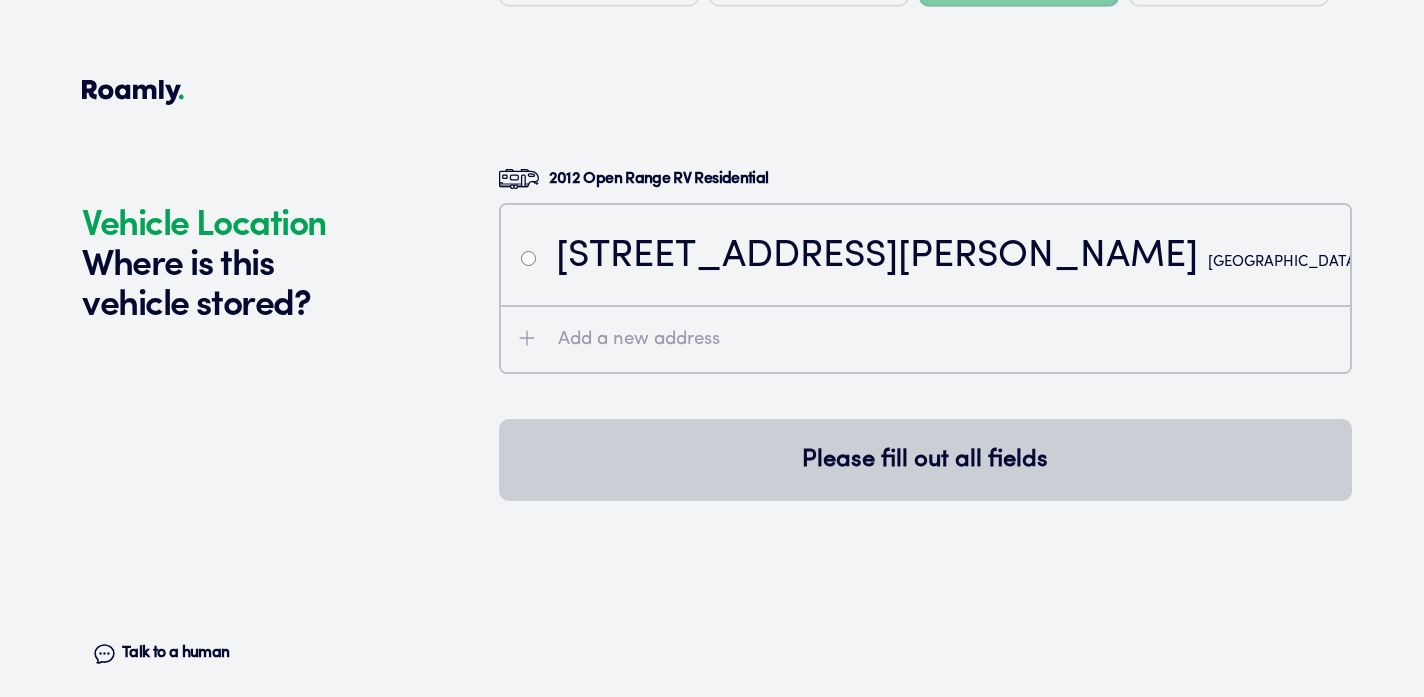 scroll, scrollTop: 4969, scrollLeft: 0, axis: vertical 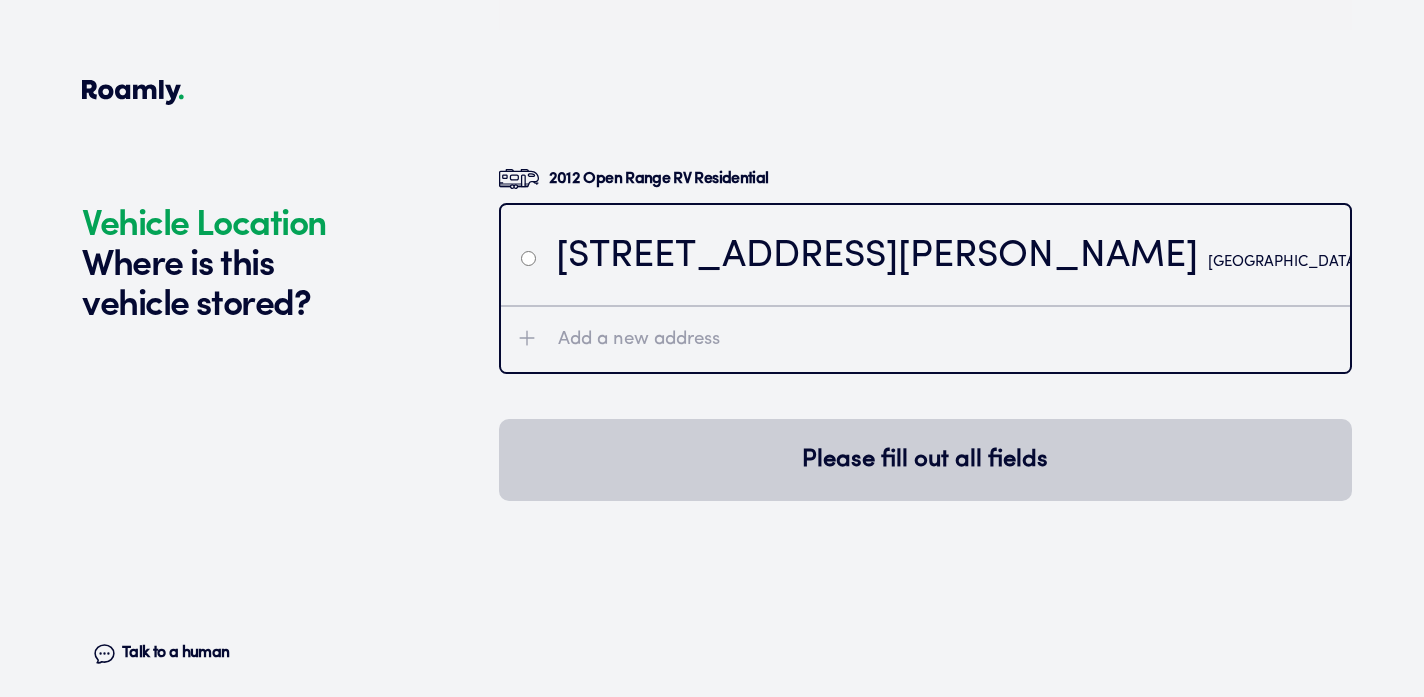 drag, startPoint x: 799, startPoint y: 267, endPoint x: 637, endPoint y: 320, distance: 170.4494 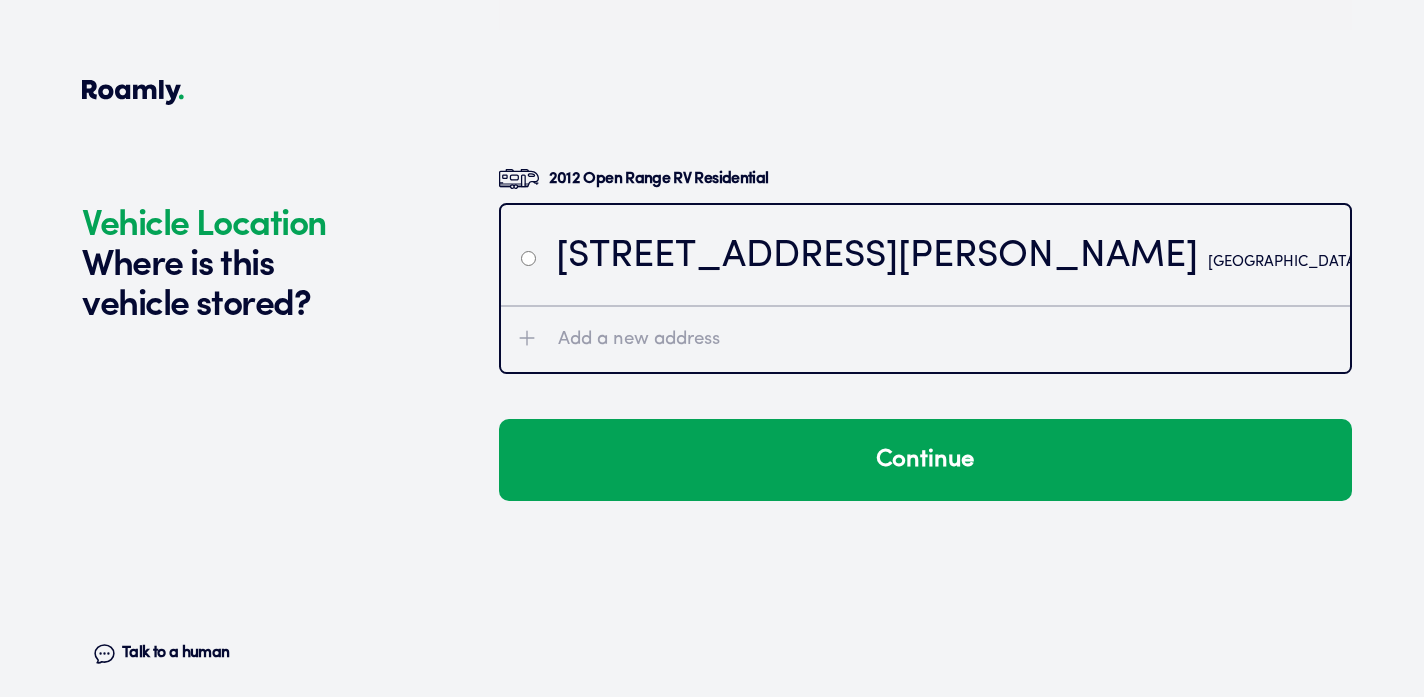 click on "Add a new address" at bounding box center (639, 340) 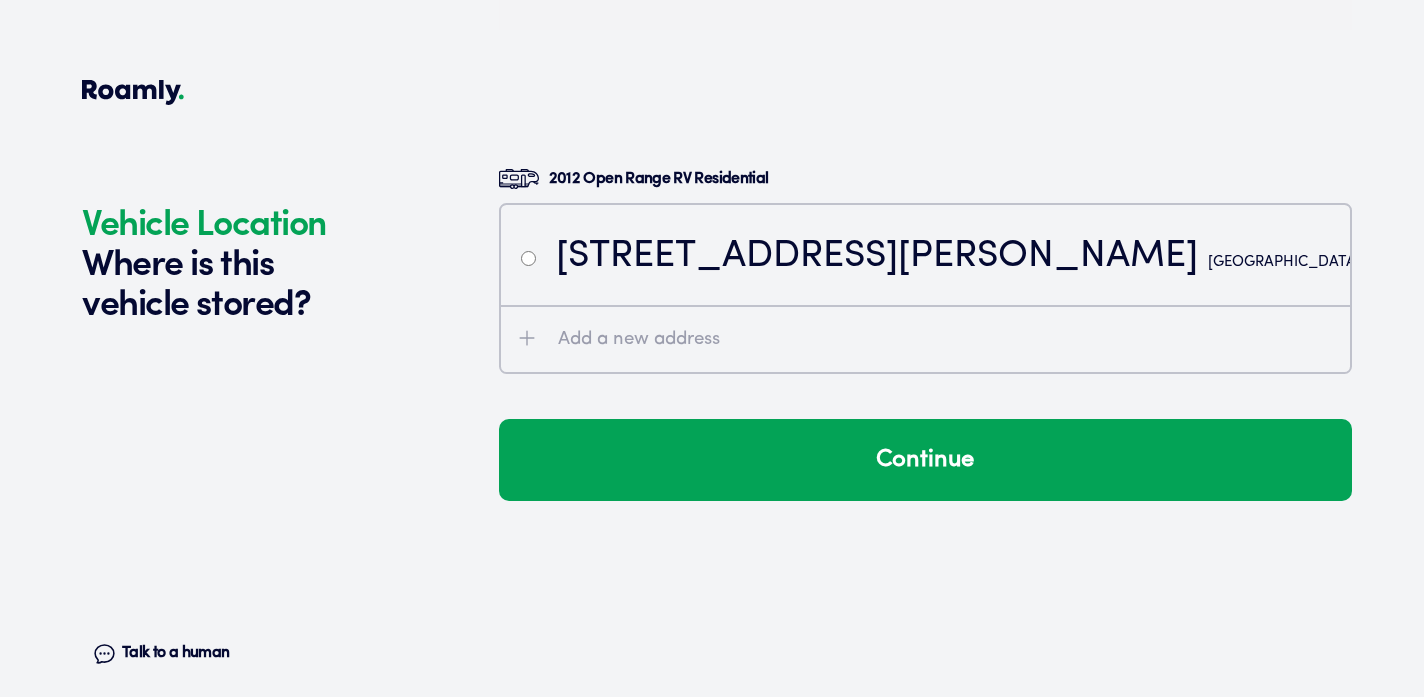 radio on "false" 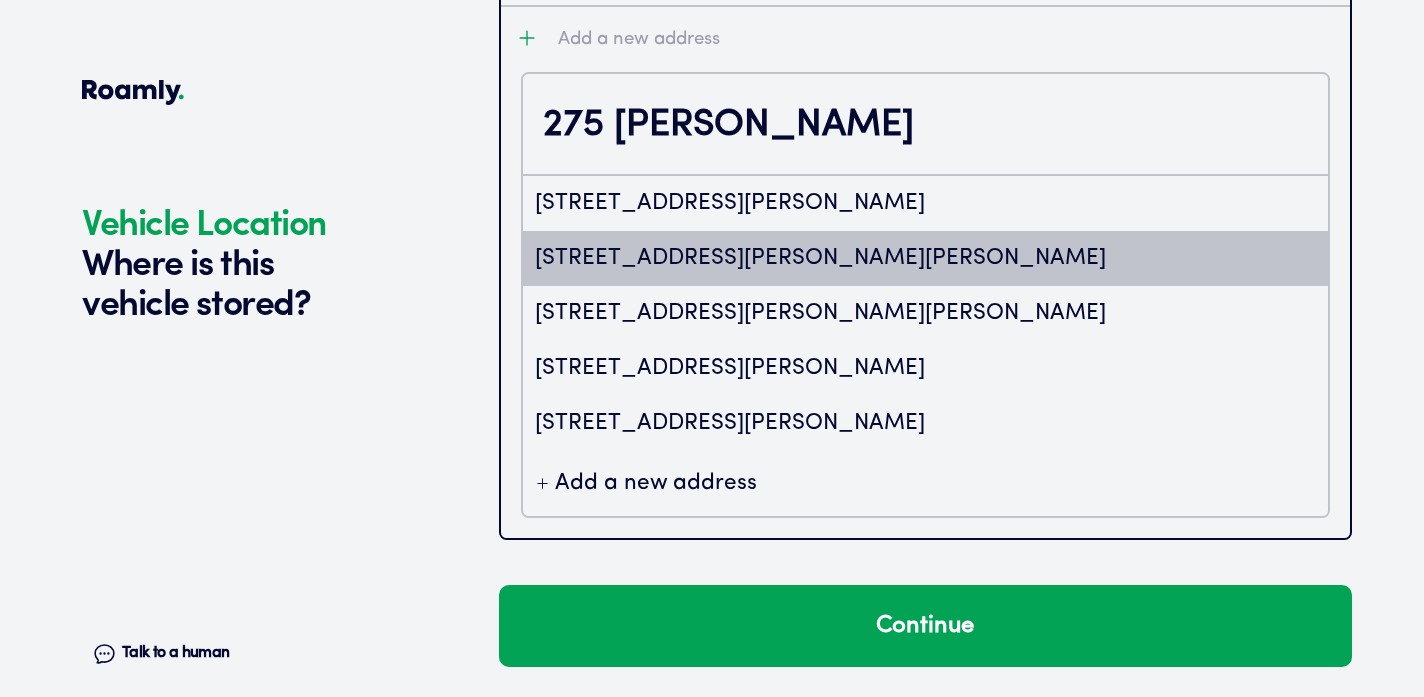 click on "[STREET_ADDRESS][PERSON_NAME][PERSON_NAME]" at bounding box center [925, 258] 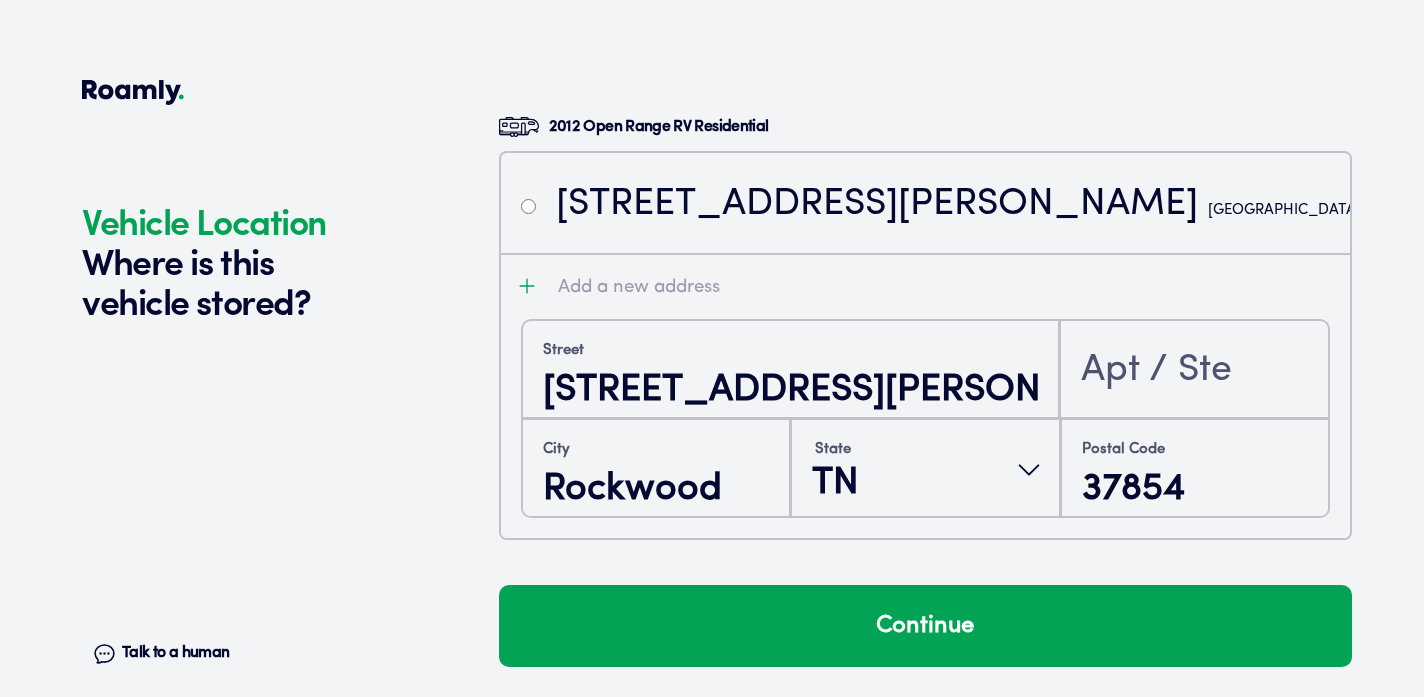 click on "Vehicle Location Where is this vehicle stored? Talk to a human Chat 1 2 3 4+ Edit How many RVs or Trailers do you want to cover? Year [DATE] Manufacturer Open Range RV Model Residential Length 38 FT 3 SLIDE Original owner No How many years have you owned it? 7 How many nights do you camp in your RV? 0 - 29 nights / year How do you store your RV? Open lot Yes No Does this RV have a salvage title? Edit Tell us about your RV. First name [PERSON_NAME] name [PERSON_NAME] Date of Birth [DEMOGRAPHIC_DATA] Email [EMAIL_ADDRESS][DOMAIN_NAME] Phone [PHONE_NUMBER] By entering your phone number, you give a licensed Roamly agent permission to assist with this quote through recorded call, email or text message. By continuing, you are confirming that you have read our  Information Disclosure . Edit Who’s the primary driver on this policy? [STREET_ADDRESS][PERSON_NAME] Clear Add a new address How long have you lived at your home address? Over 20 years Edit This helps us get you a better price. Single Married Edit One year Two years Four years" at bounding box center [712, -1725] 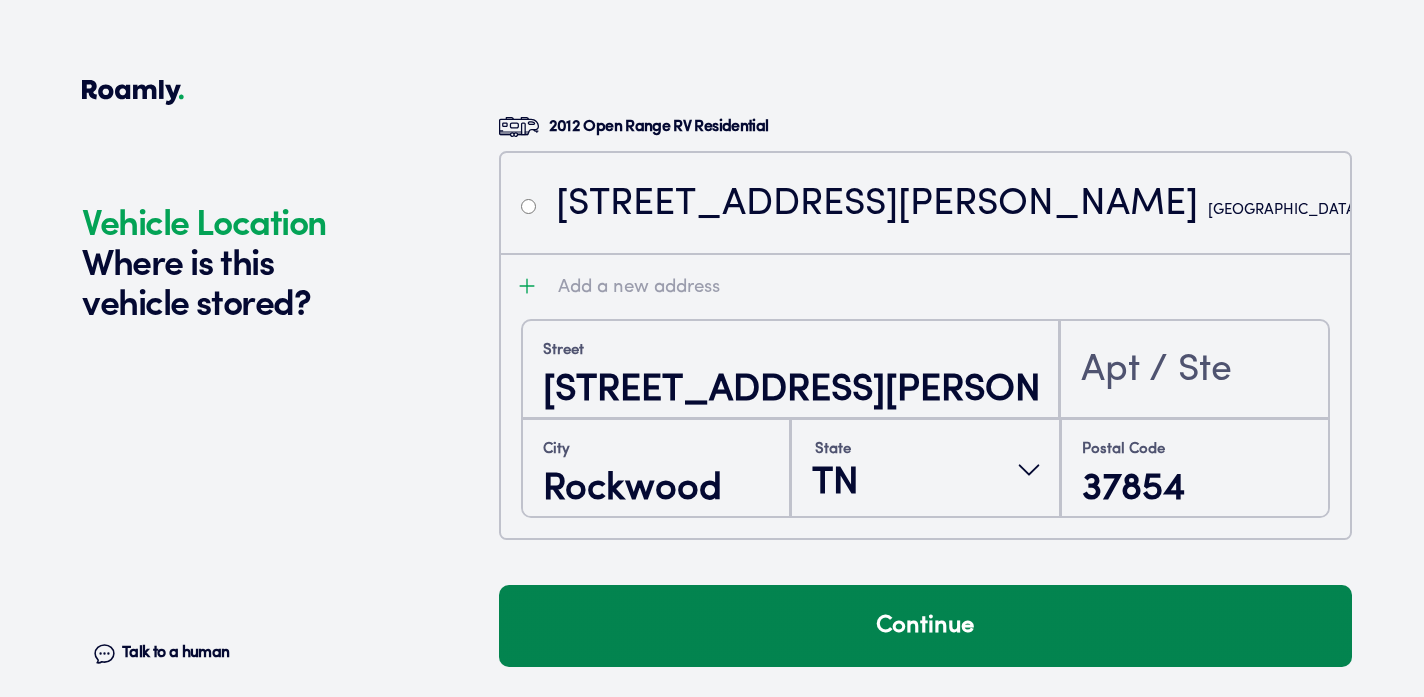 click on "Continue" at bounding box center (925, 626) 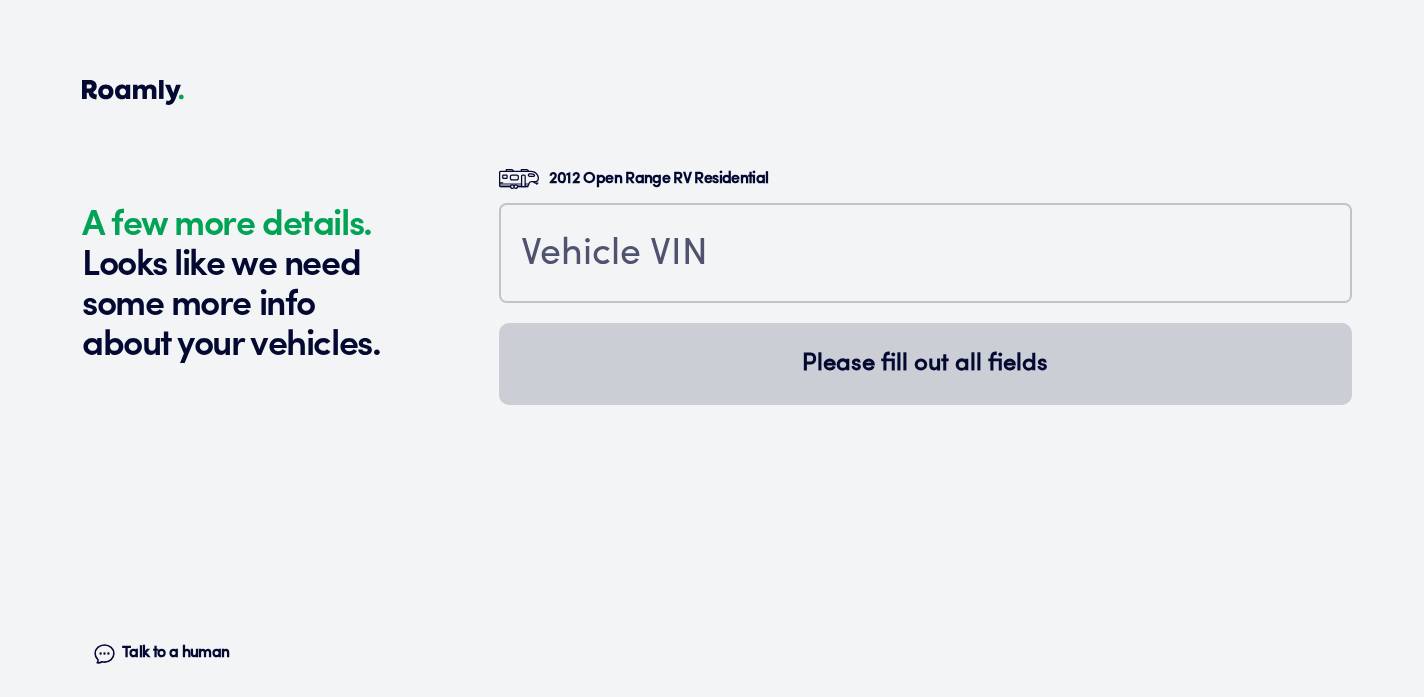 scroll, scrollTop: 5670, scrollLeft: 0, axis: vertical 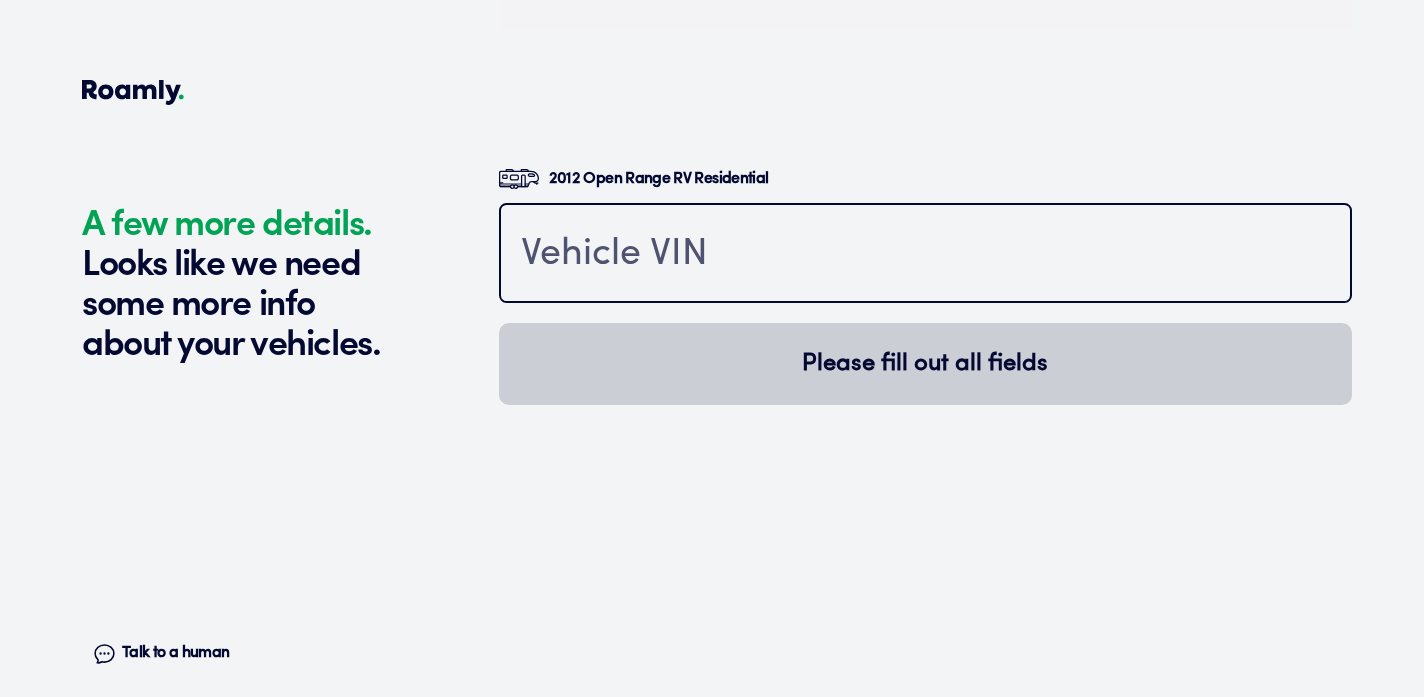 click at bounding box center [925, 255] 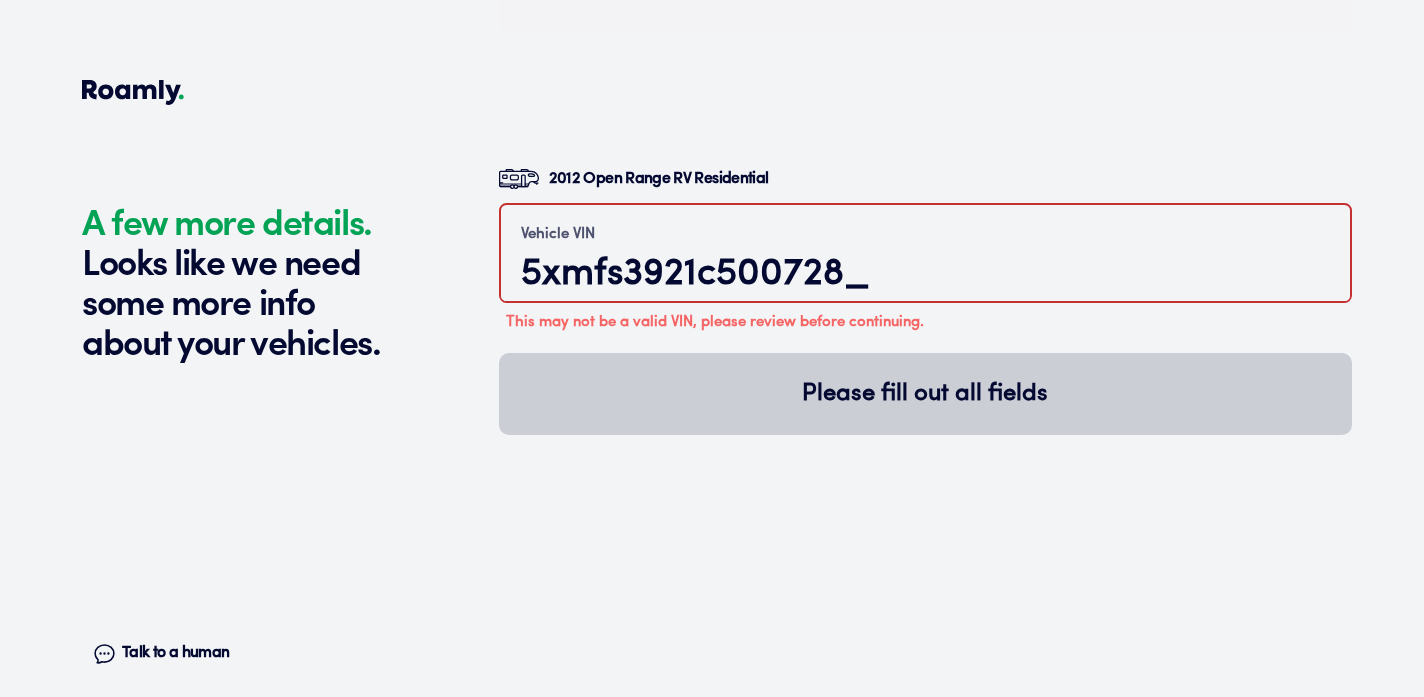 type on "5xmfs3921c5007285" 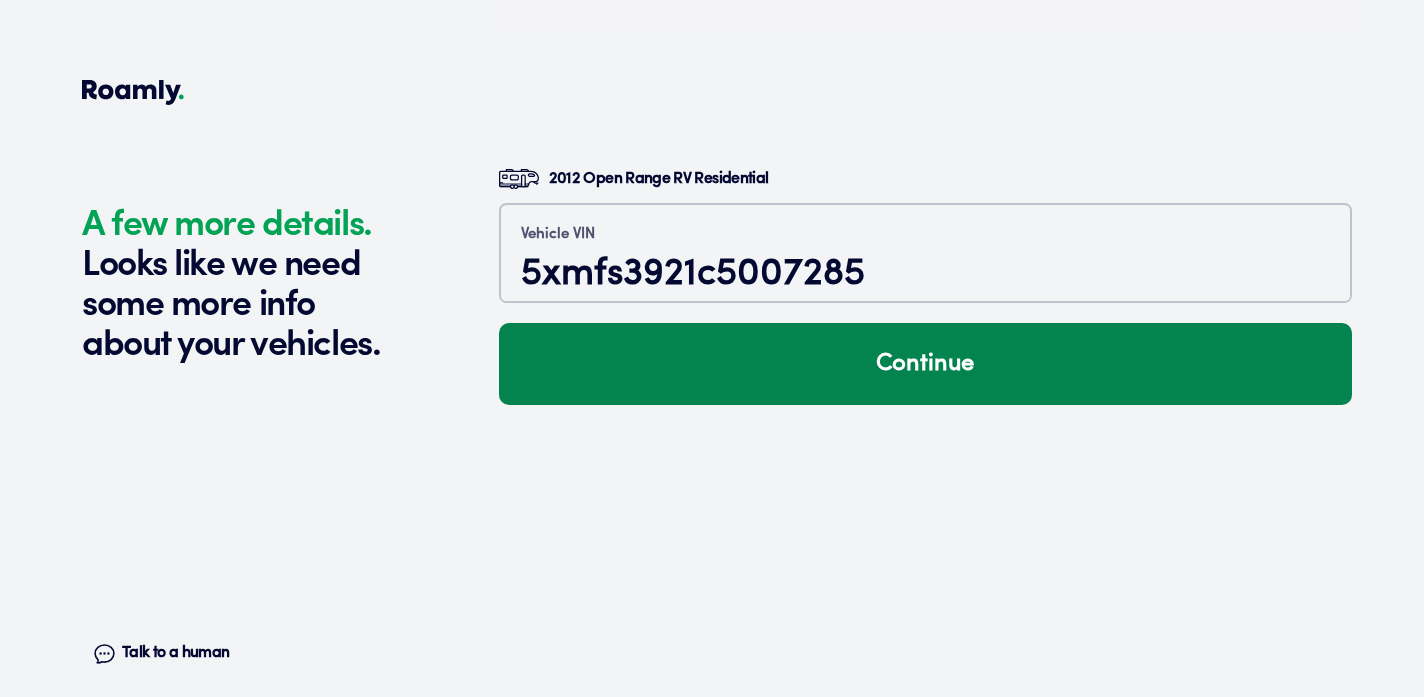 click on "Continue" at bounding box center (925, 364) 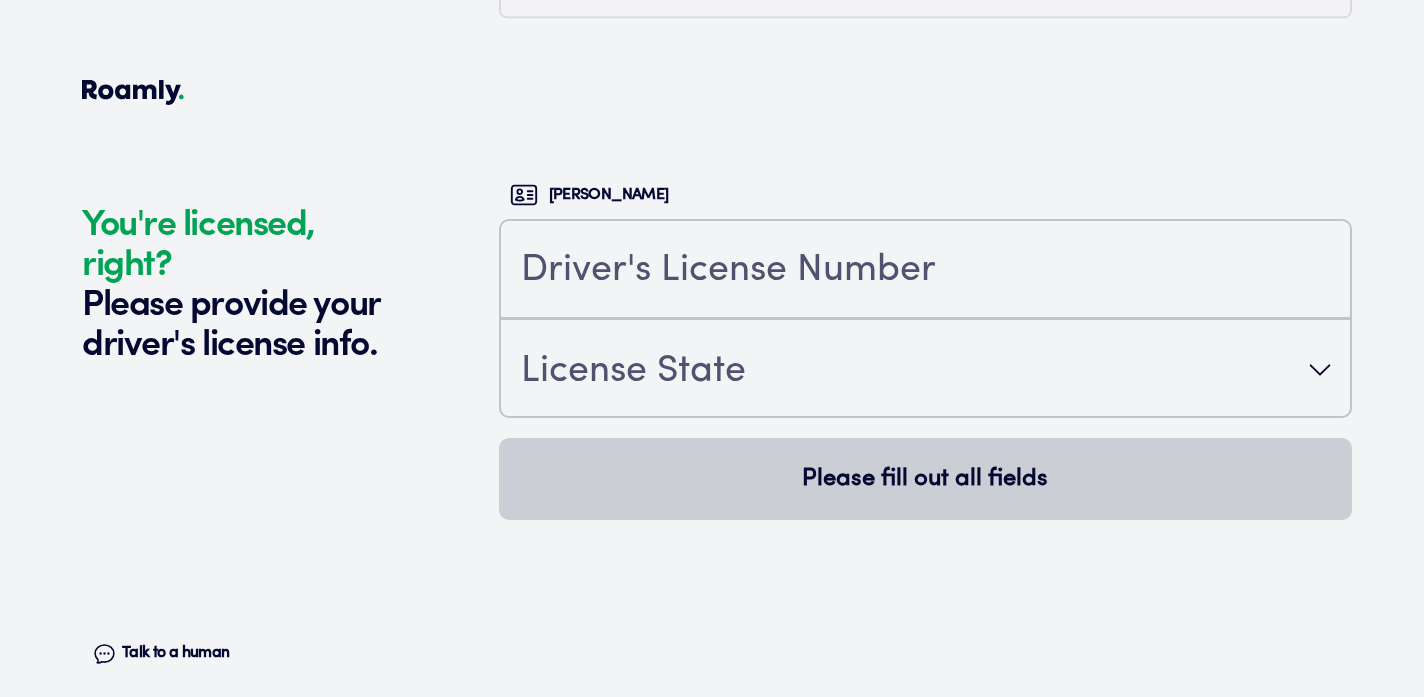 scroll, scrollTop: 6046, scrollLeft: 0, axis: vertical 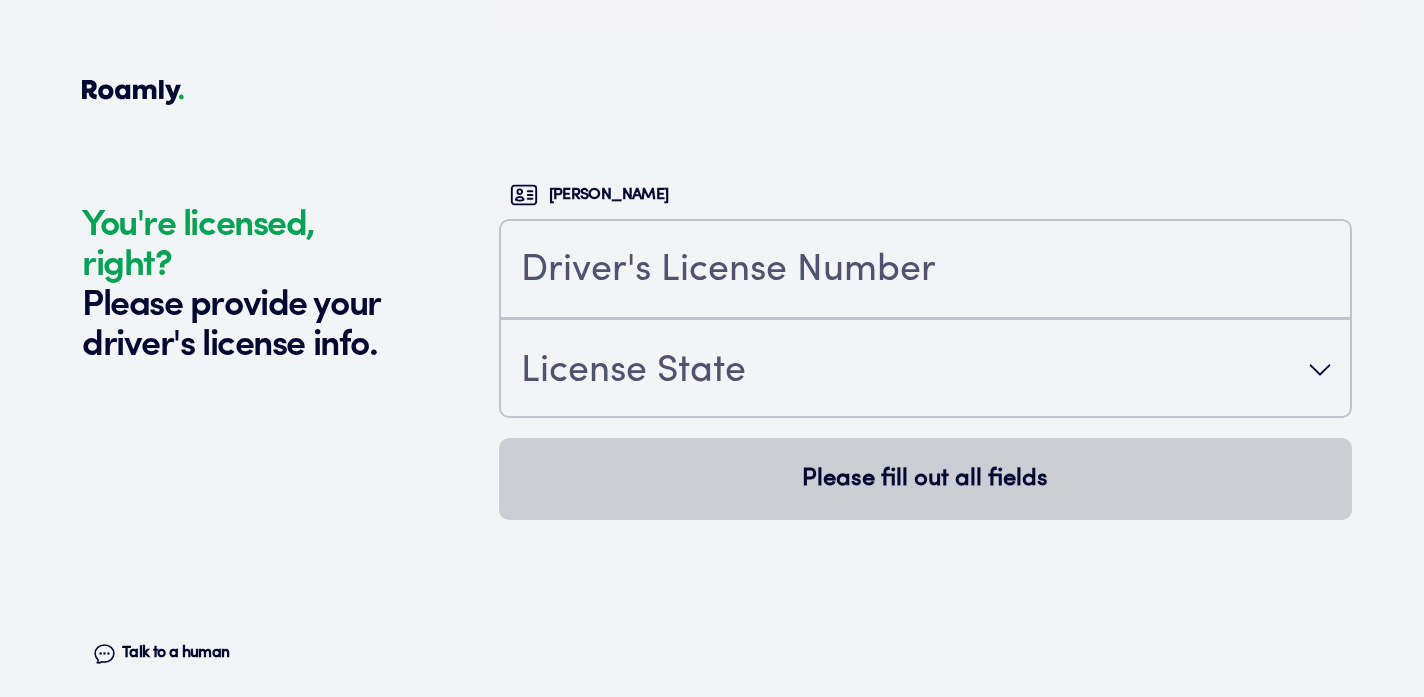 click on "License State" at bounding box center [925, 370] 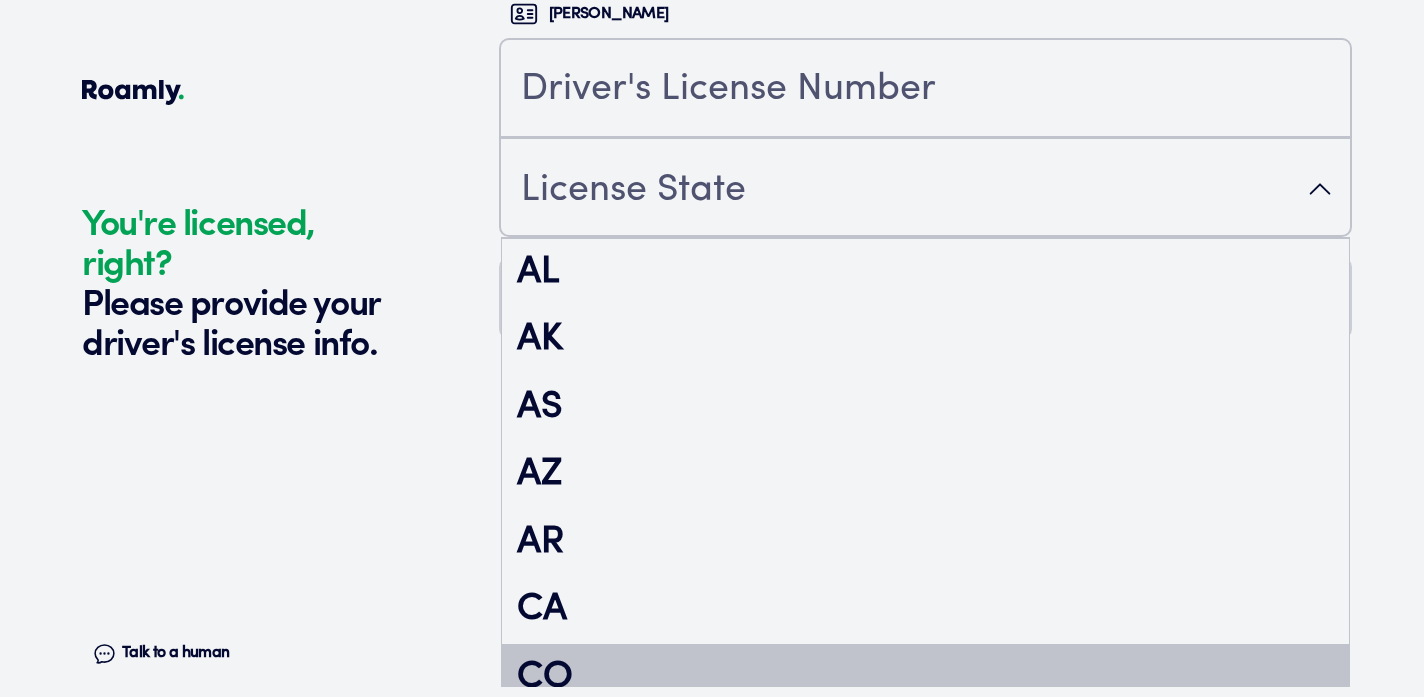 scroll, scrollTop: 306, scrollLeft: 0, axis: vertical 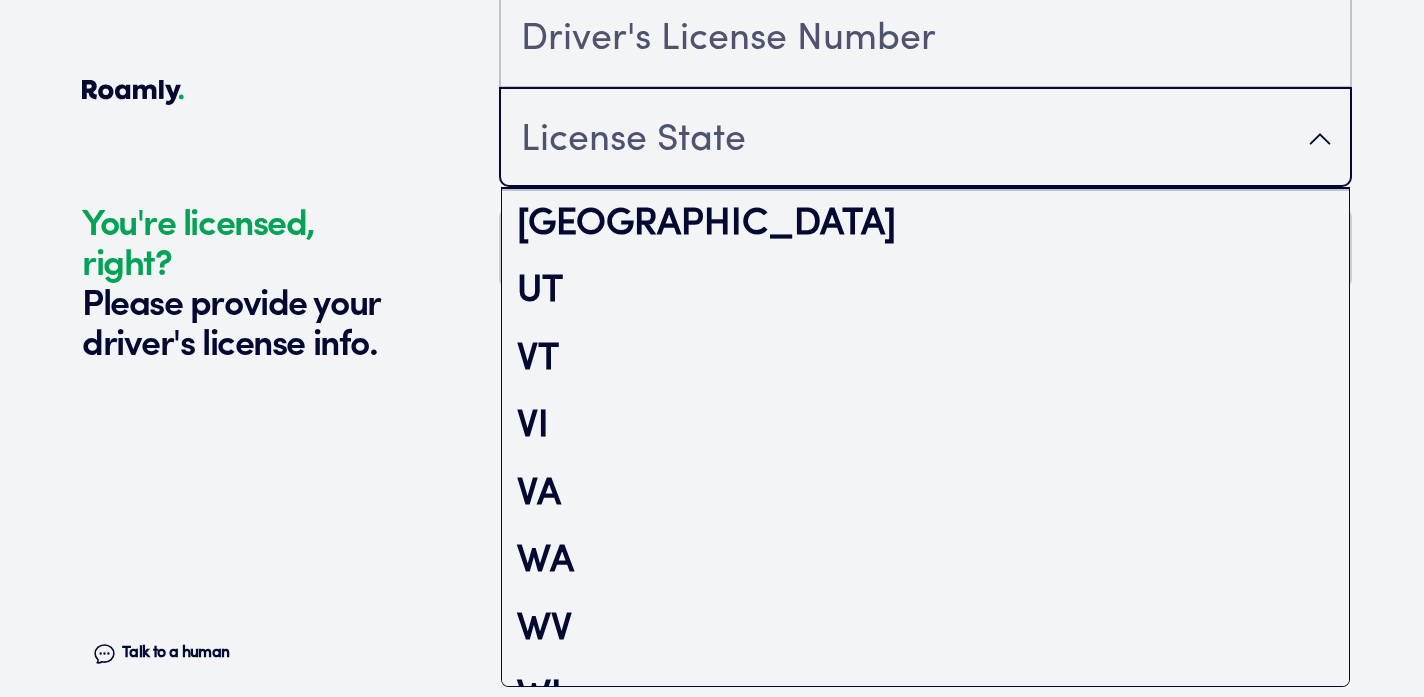 click on "TN" at bounding box center (925, 157) 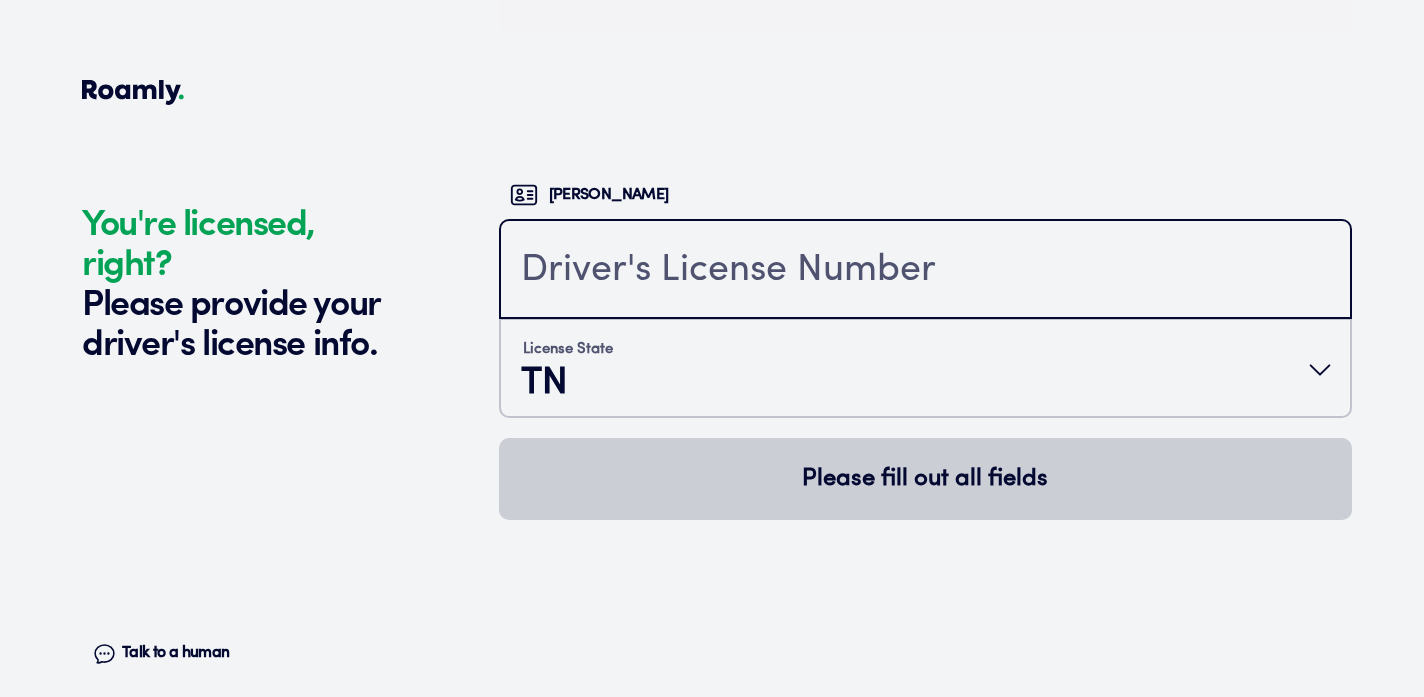 click at bounding box center (925, 271) 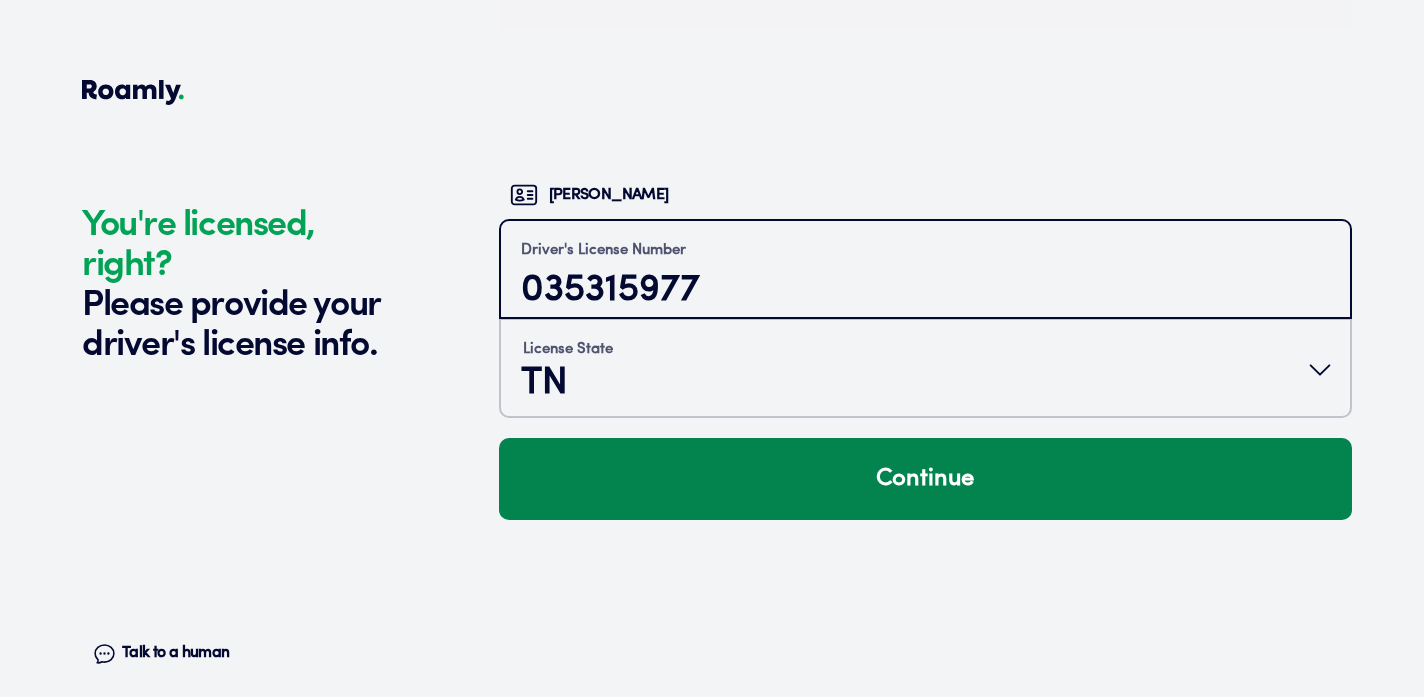 type on "035315977" 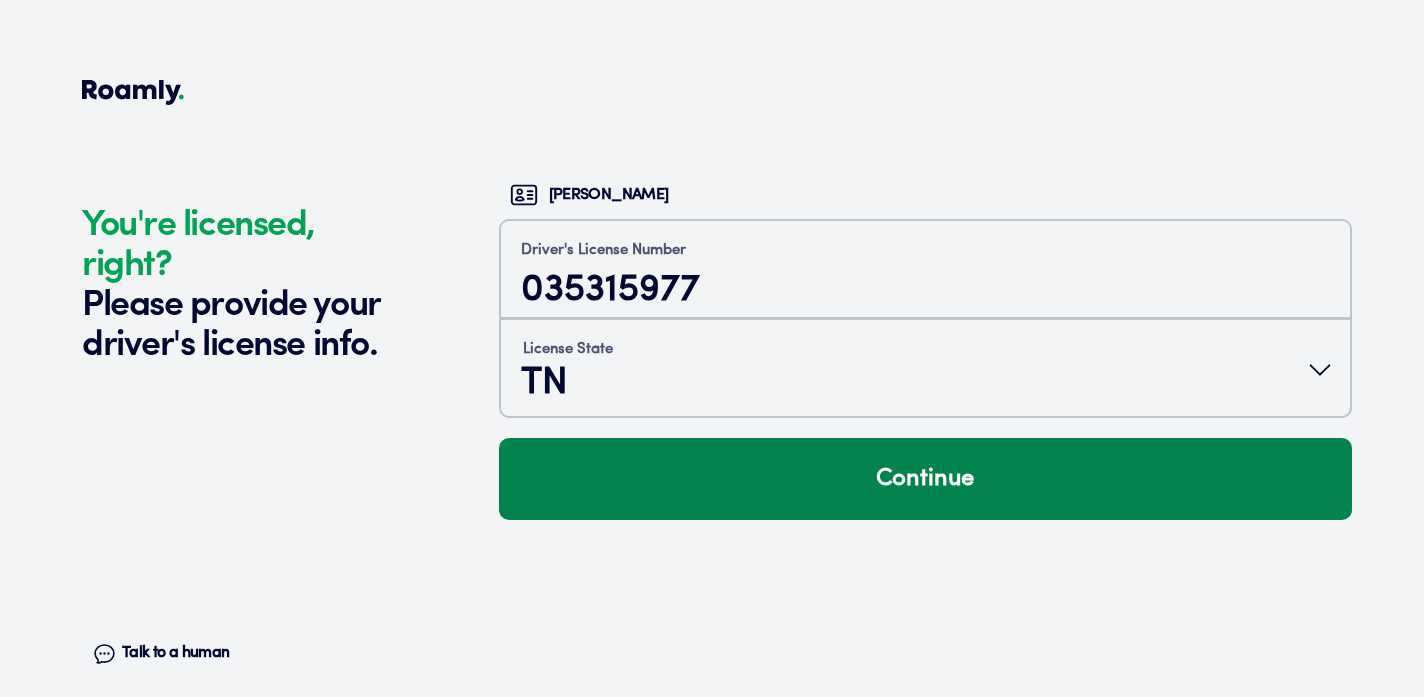 click on "Continue" at bounding box center (925, 479) 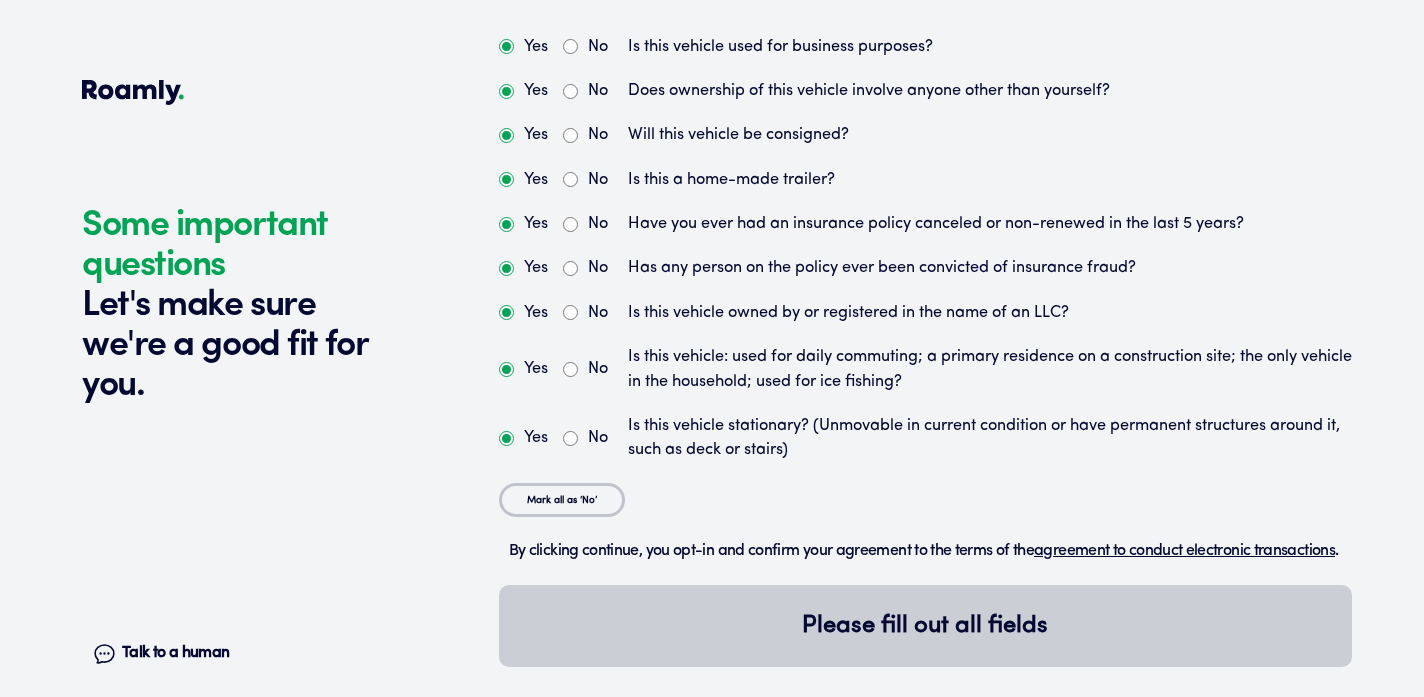 scroll, scrollTop: 6550, scrollLeft: 0, axis: vertical 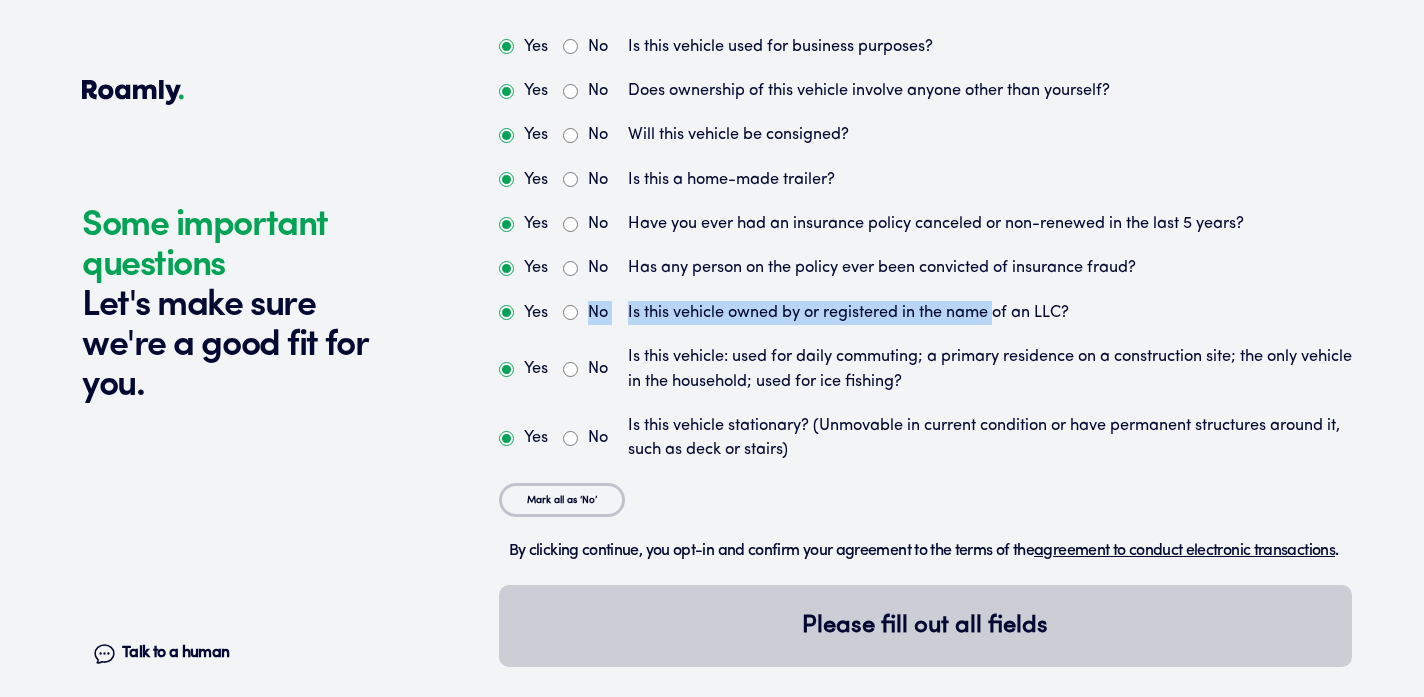 drag, startPoint x: 1010, startPoint y: 446, endPoint x: 553, endPoint y: 415, distance: 458.0502 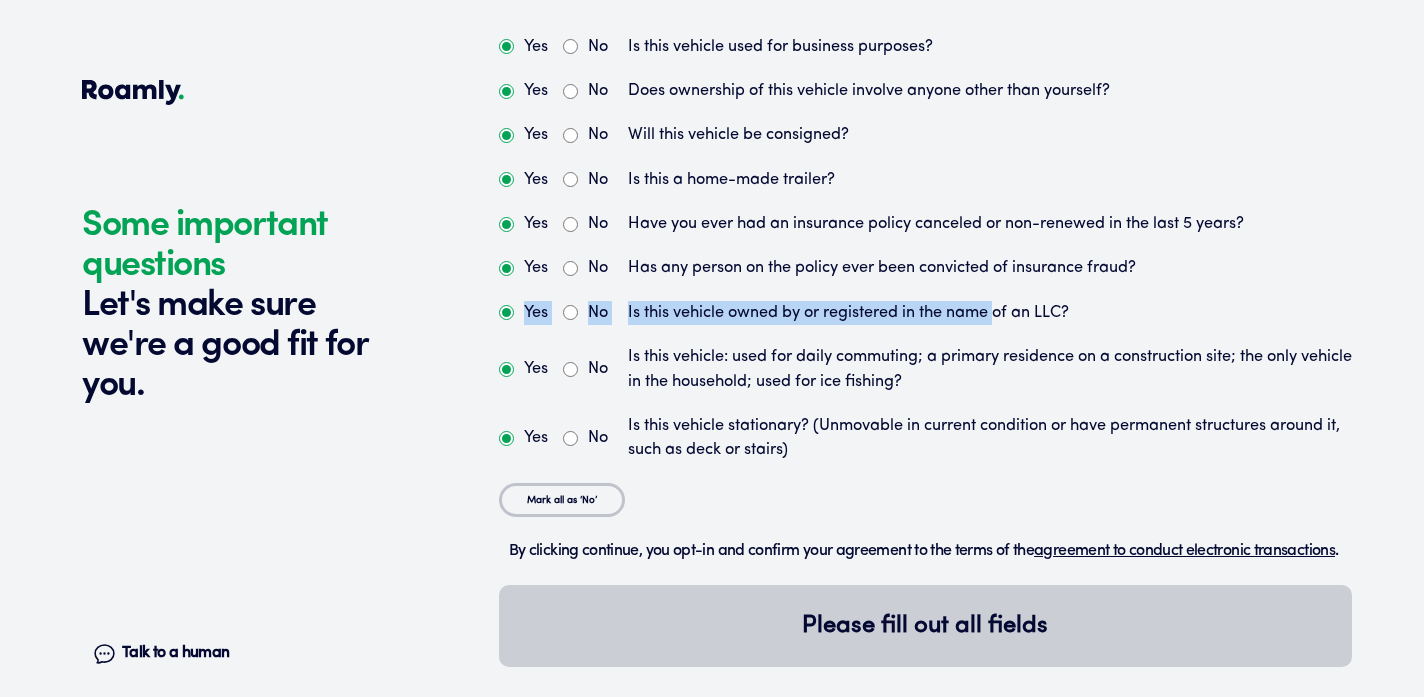 click on "No" at bounding box center [570, 312] 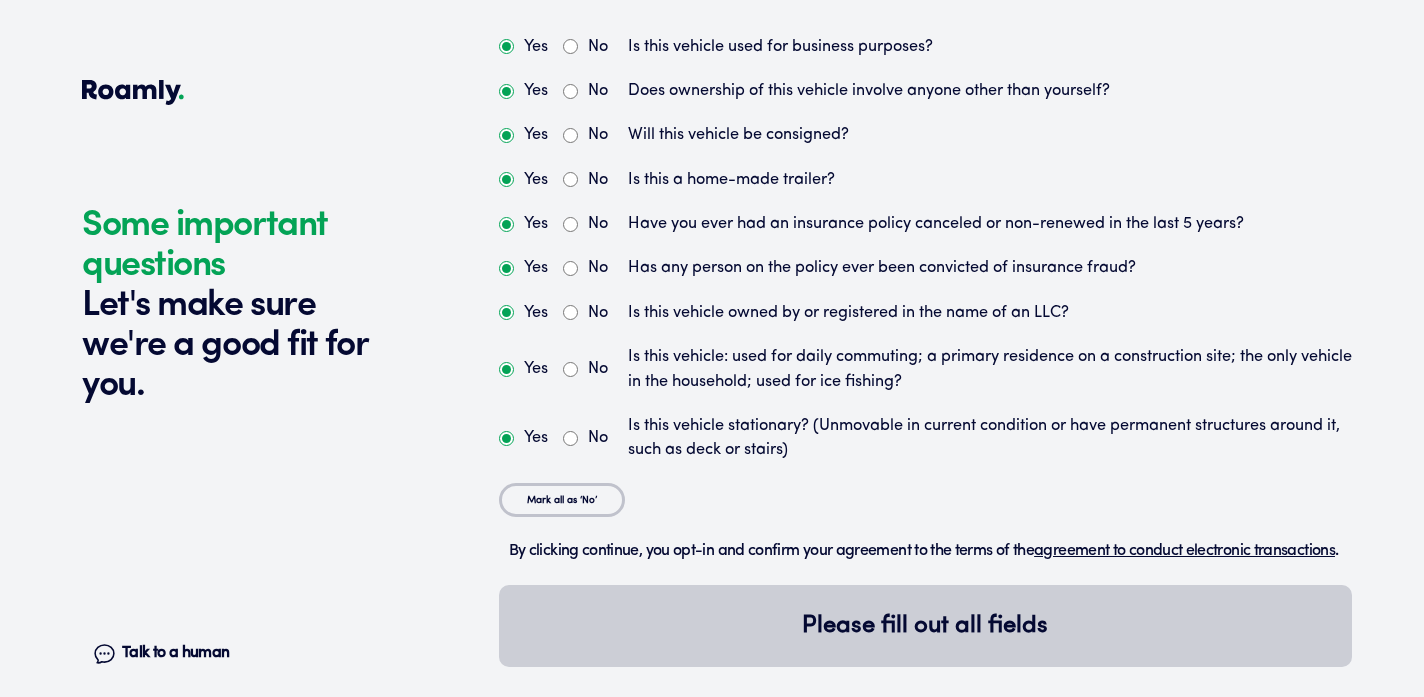 click on "Yes No Is this vehicle used for business purposes? Yes No Does ownership of this vehicle involve anyone other than yourself? Yes No Will this vehicle be consigned? Yes No Is this a home-made trailer? Yes No Have you ever had an insurance policy canceled or non-renewed in the last 5 years? Yes No Has any person on the policy ever been convicted of insurance fraud? Yes No Is this vehicle owned by or registered in the name of an LLC? Yes No Is this vehicle: used for daily commuting; a primary residence on a construction site; the only vehicle in the household; used for ice fishing? Yes No Is this vehicle stationary? (Unmovable in current condition or have permanent structures around it, such as deck or stairs) Mark all as ‘No’" at bounding box center [925, 276] 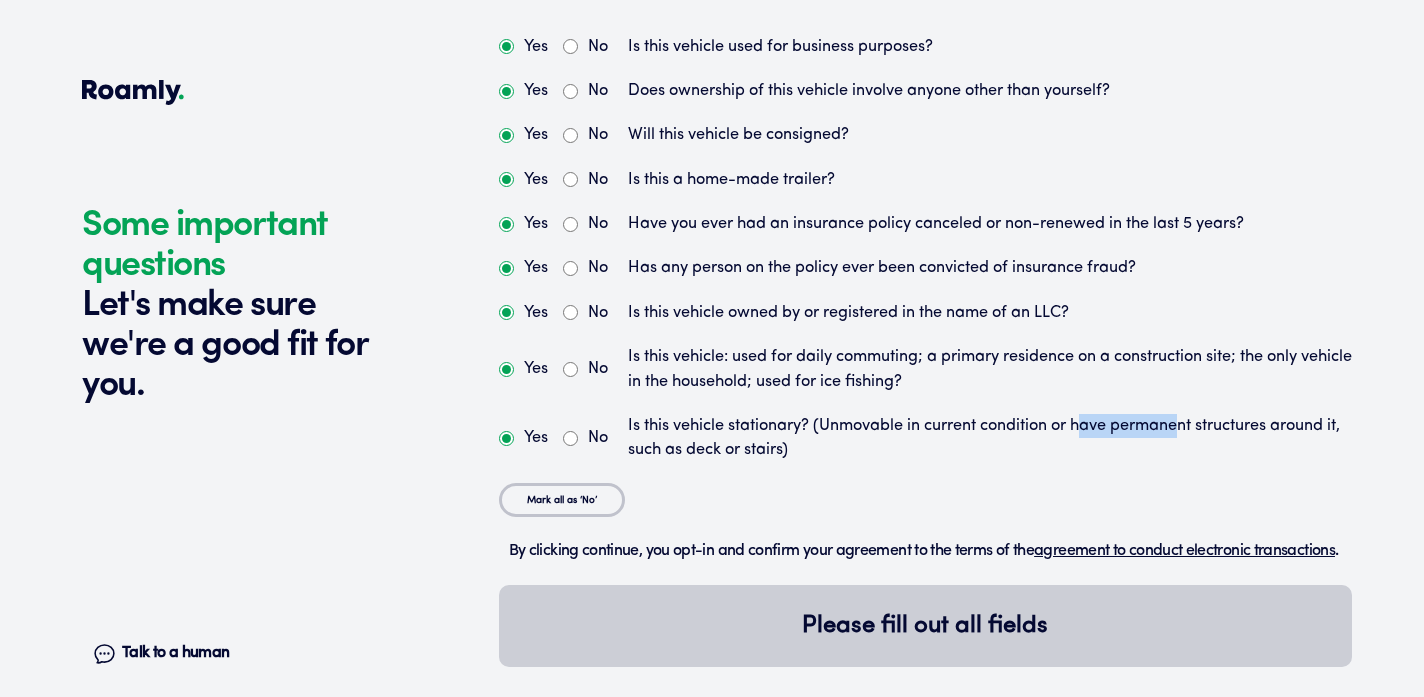 drag, startPoint x: 1094, startPoint y: 557, endPoint x: 1194, endPoint y: 547, distance: 100.49876 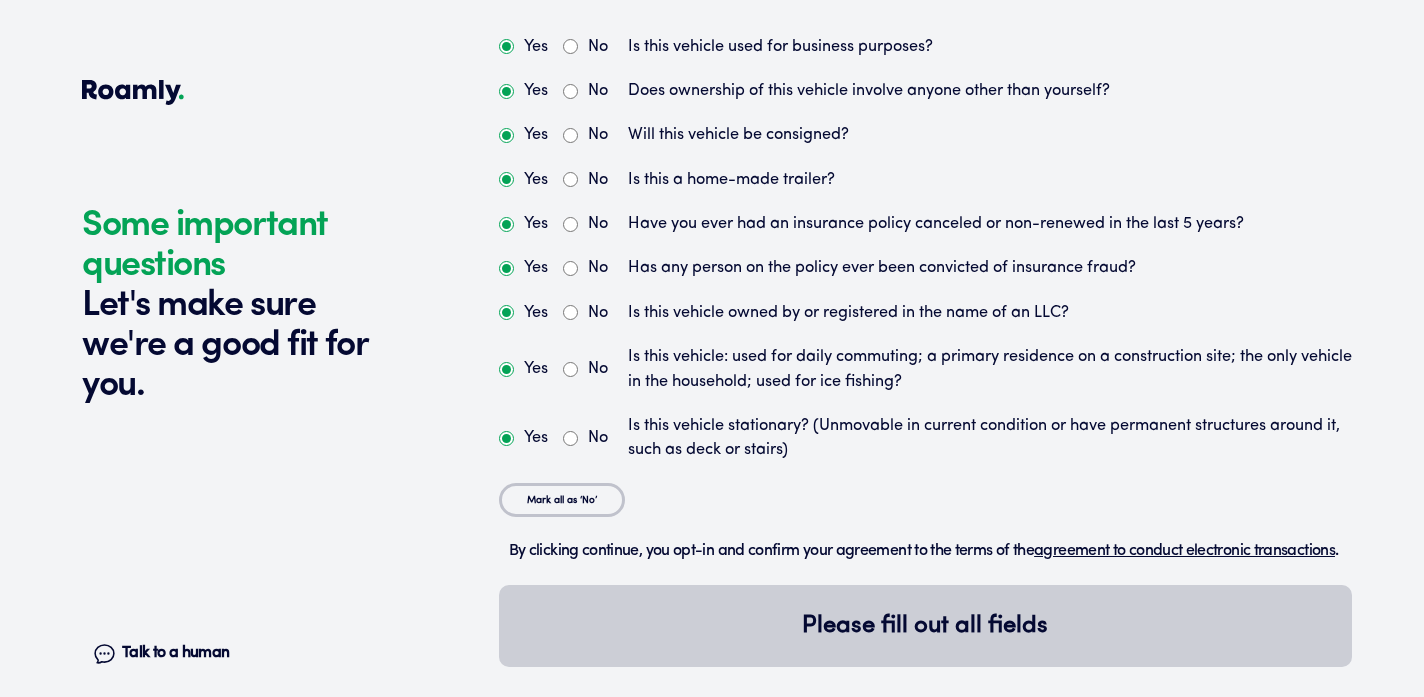 click on "Some important questions Let's make sure we're a good fit for you. Talk to a human Chat 1 2 3 4+ Edit How many RVs or Trailers do you want to cover? Year [DATE] Manufacturer Open Range RV Model Residential Length 38 FT 3 SLIDE Original owner No How many years have you owned it? 7 How many nights do you camp in your RV? 0 - 29 nights / year How do you store your RV? Open lot Yes No Does this RV have a salvage title? Edit Tell us about your RV. First name [PERSON_NAME] name [PERSON_NAME] Date of Birth [DEMOGRAPHIC_DATA] Email [EMAIL_ADDRESS][DOMAIN_NAME] Phone [PHONE_NUMBER] By entering your phone number, you give a licensed Roamly agent permission to assist with this quote through recorded call, email or text message. By continuing, you are confirming that you have read our  Information Disclosure . Edit Who’s the primary driver on this policy? [STREET_ADDRESS][PERSON_NAME][PERSON_NAME] [STREET_ADDRESS][PERSON_NAME] Clear Add a new address How long have you lived at your home address? Over 20 years Edit Single Married Edit One year TN" at bounding box center (712, -2476) 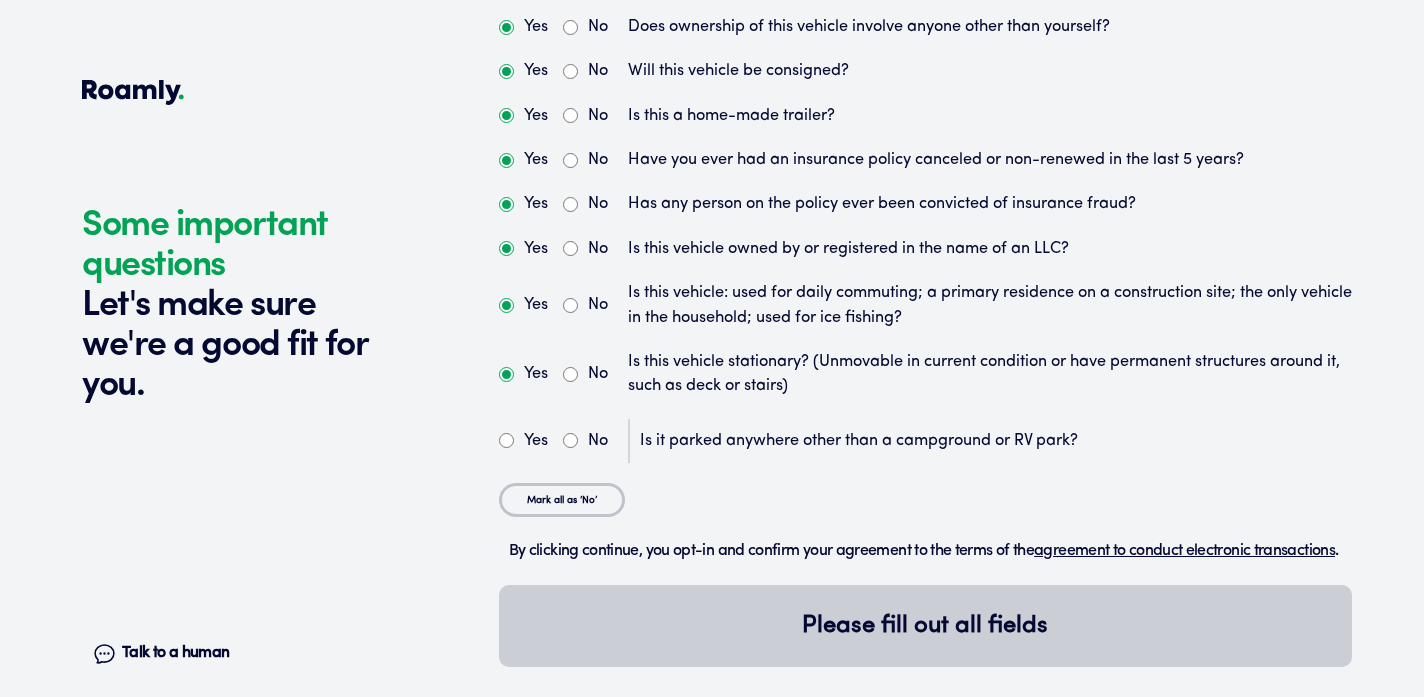 scroll, scrollTop: 6673, scrollLeft: 0, axis: vertical 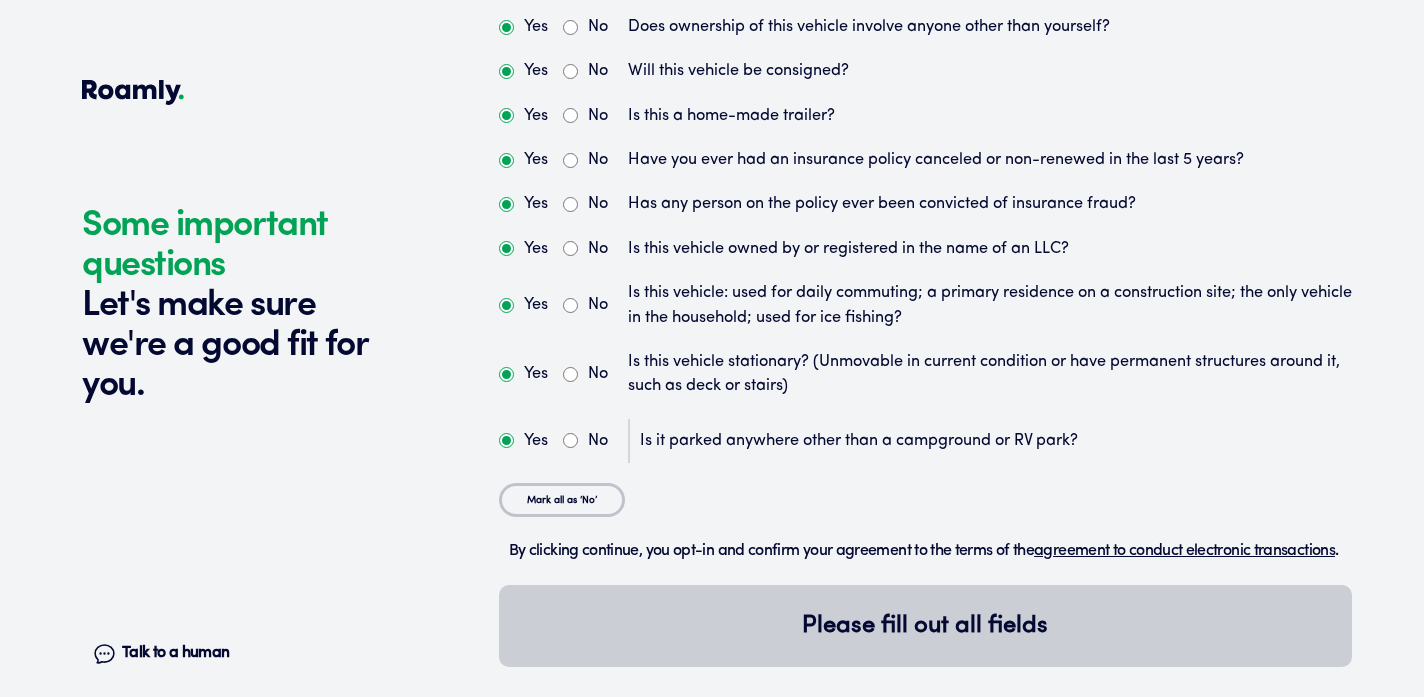 radio on "true" 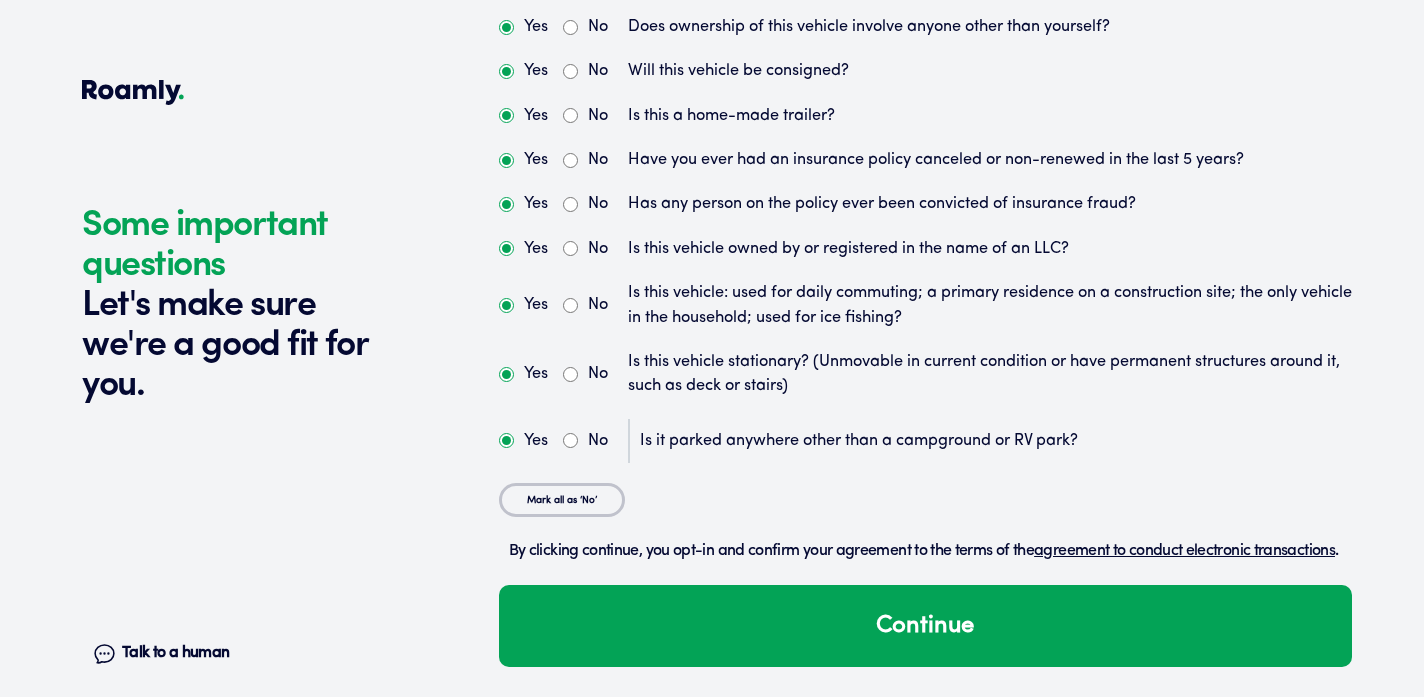 scroll, scrollTop: 6801, scrollLeft: 0, axis: vertical 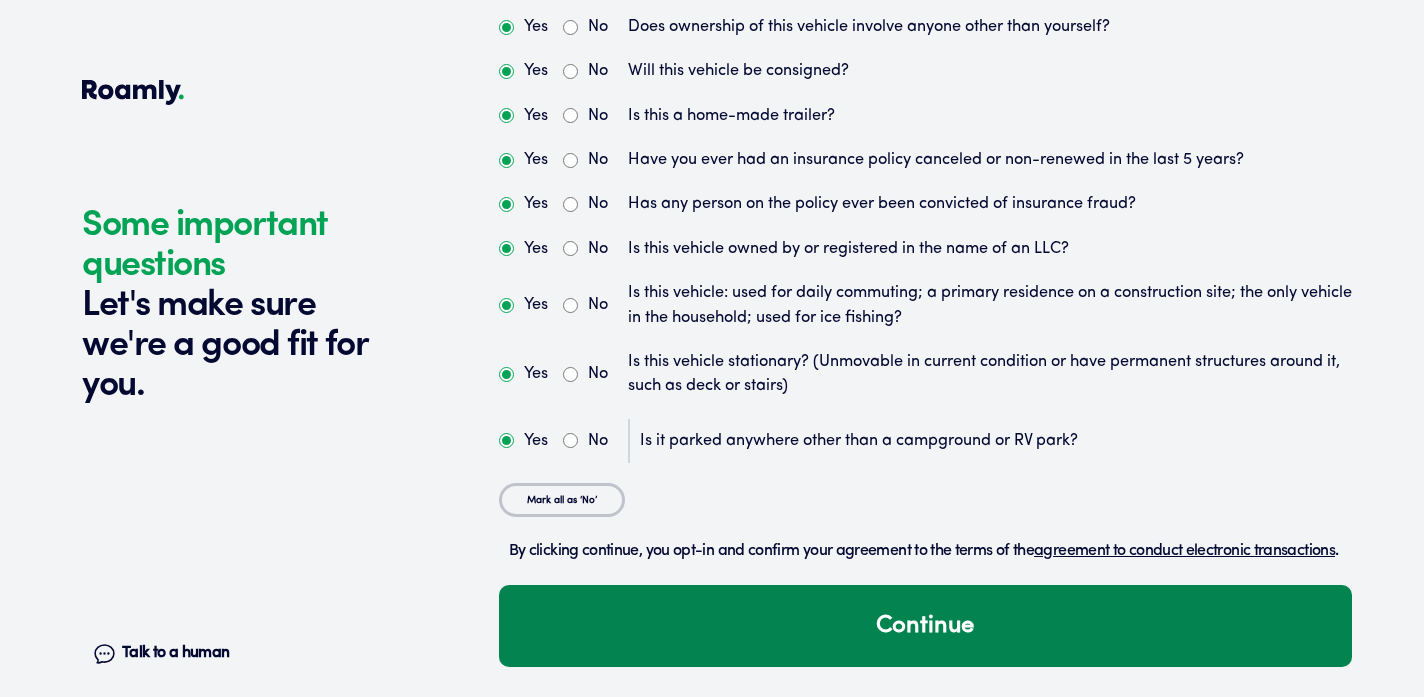 click on "Continue" at bounding box center (925, 626) 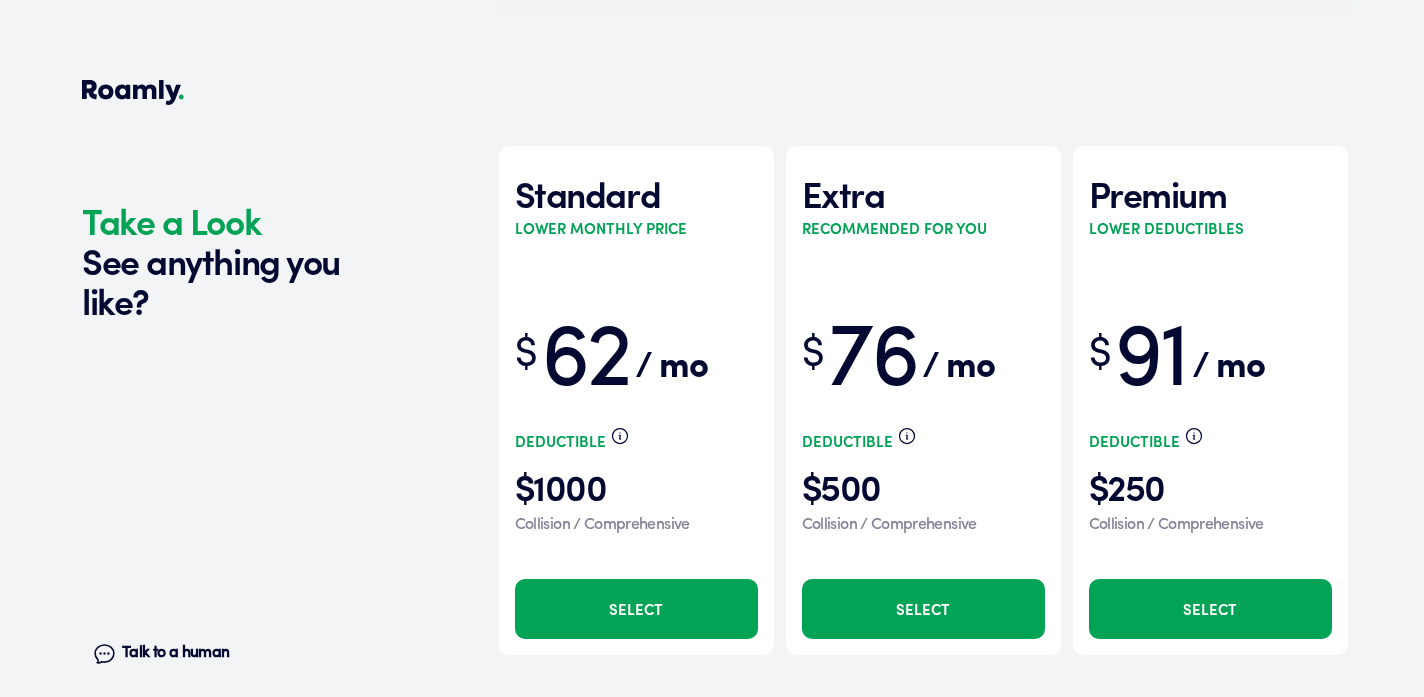 scroll, scrollTop: 7472, scrollLeft: 0, axis: vertical 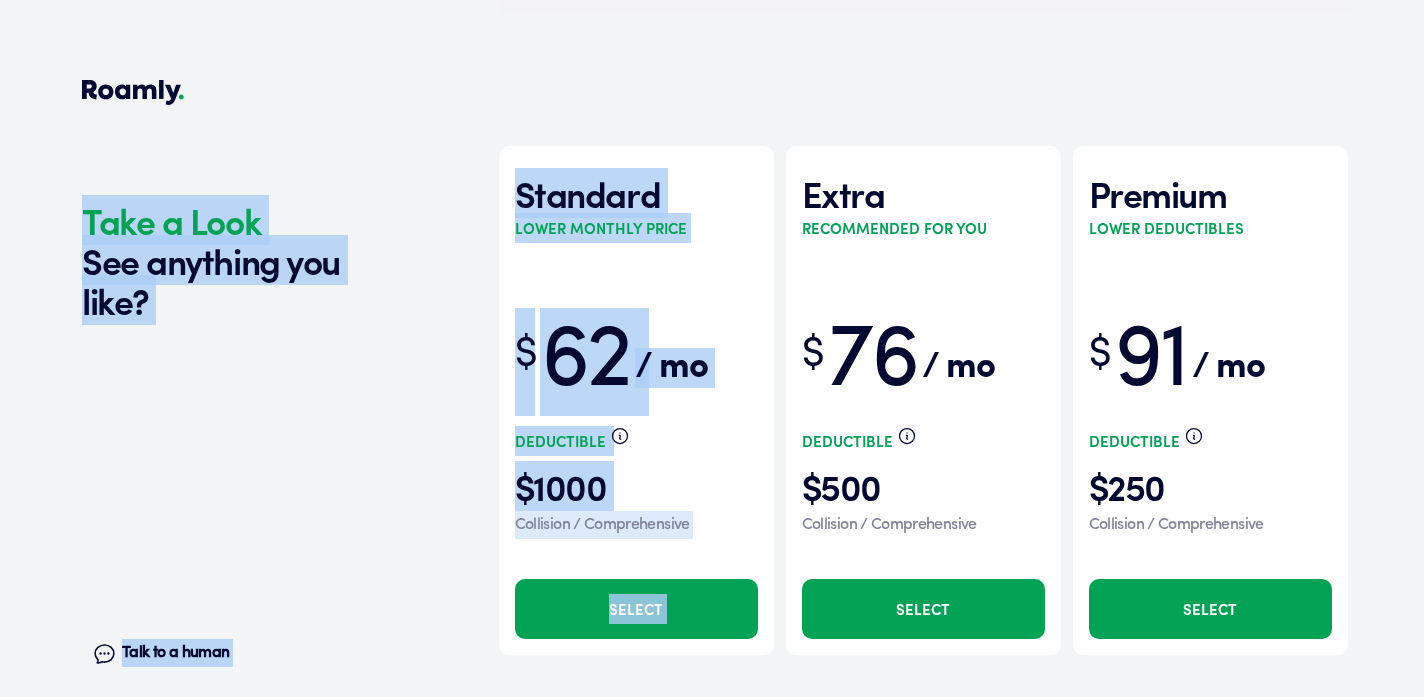 drag, startPoint x: 829, startPoint y: 10, endPoint x: 800, endPoint y: -14, distance: 37.64306 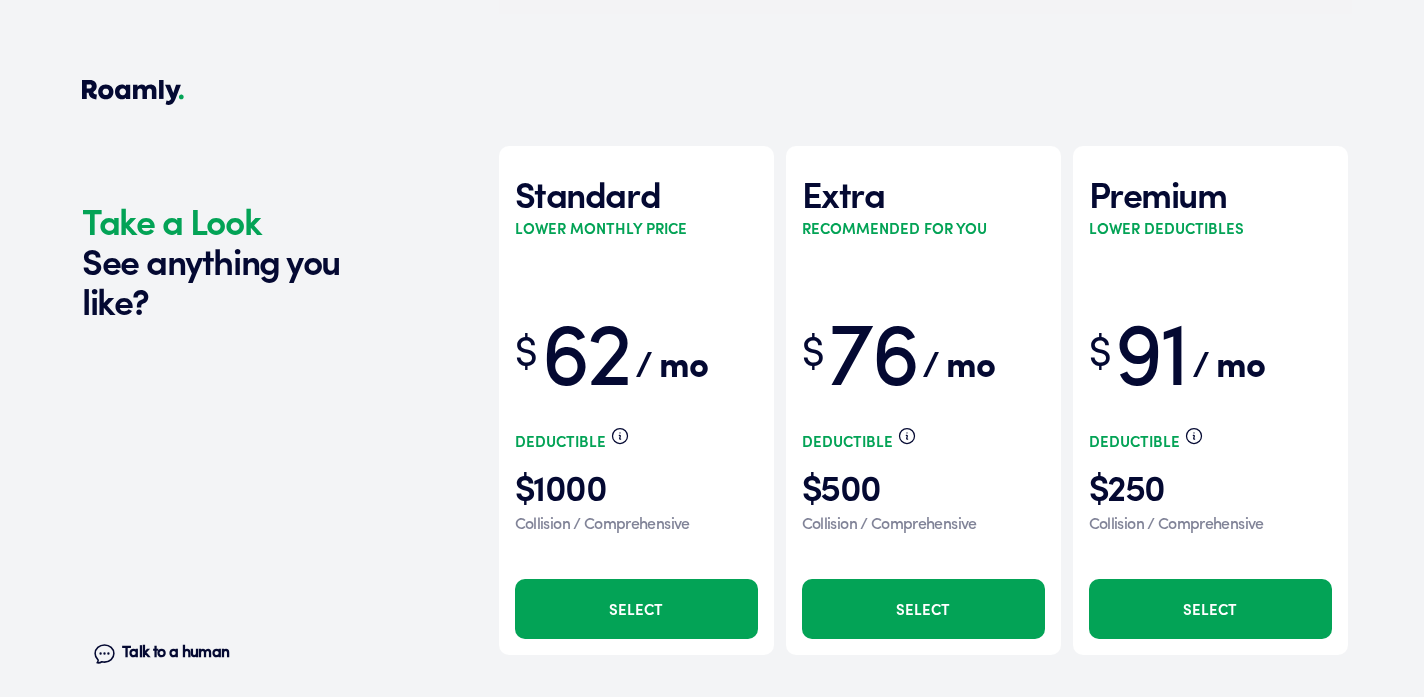 drag, startPoint x: 477, startPoint y: 97, endPoint x: 463, endPoint y: 93, distance: 14.56022 